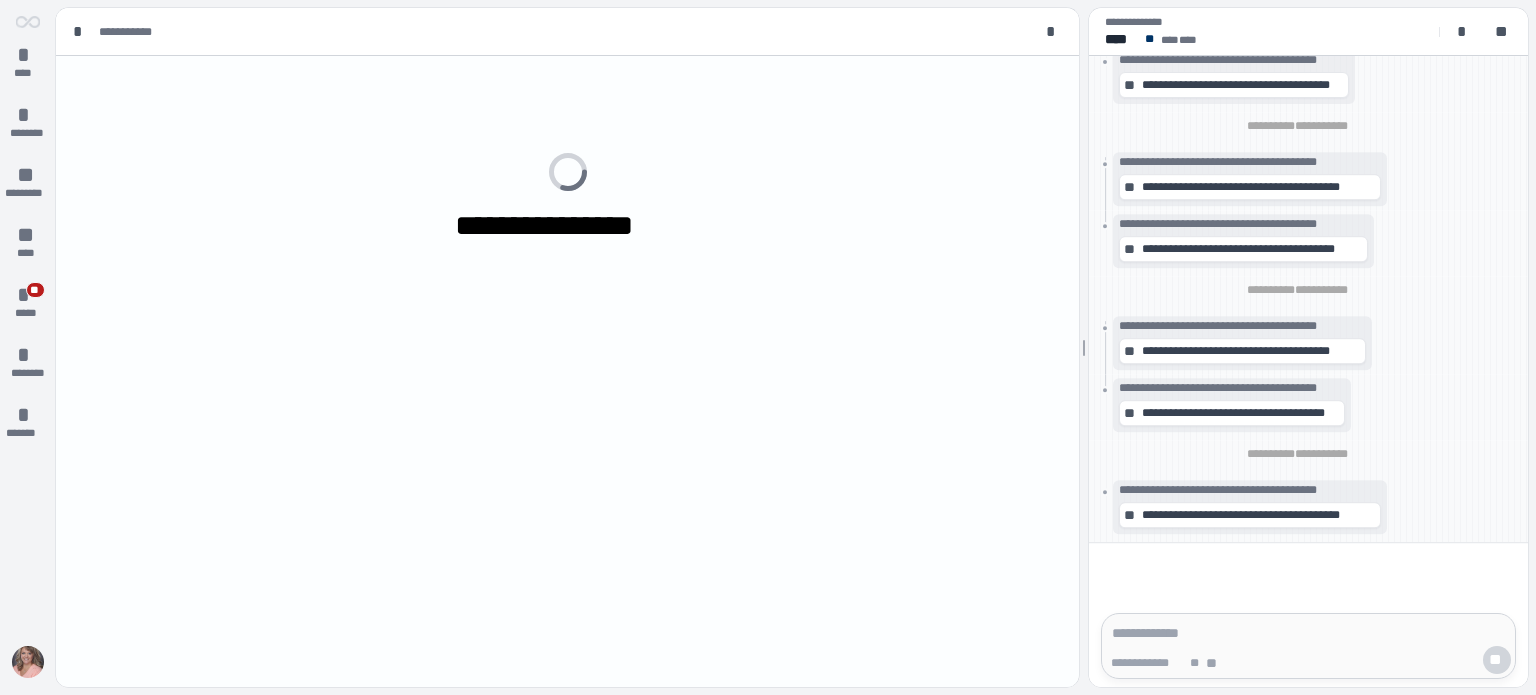 scroll, scrollTop: 0, scrollLeft: 0, axis: both 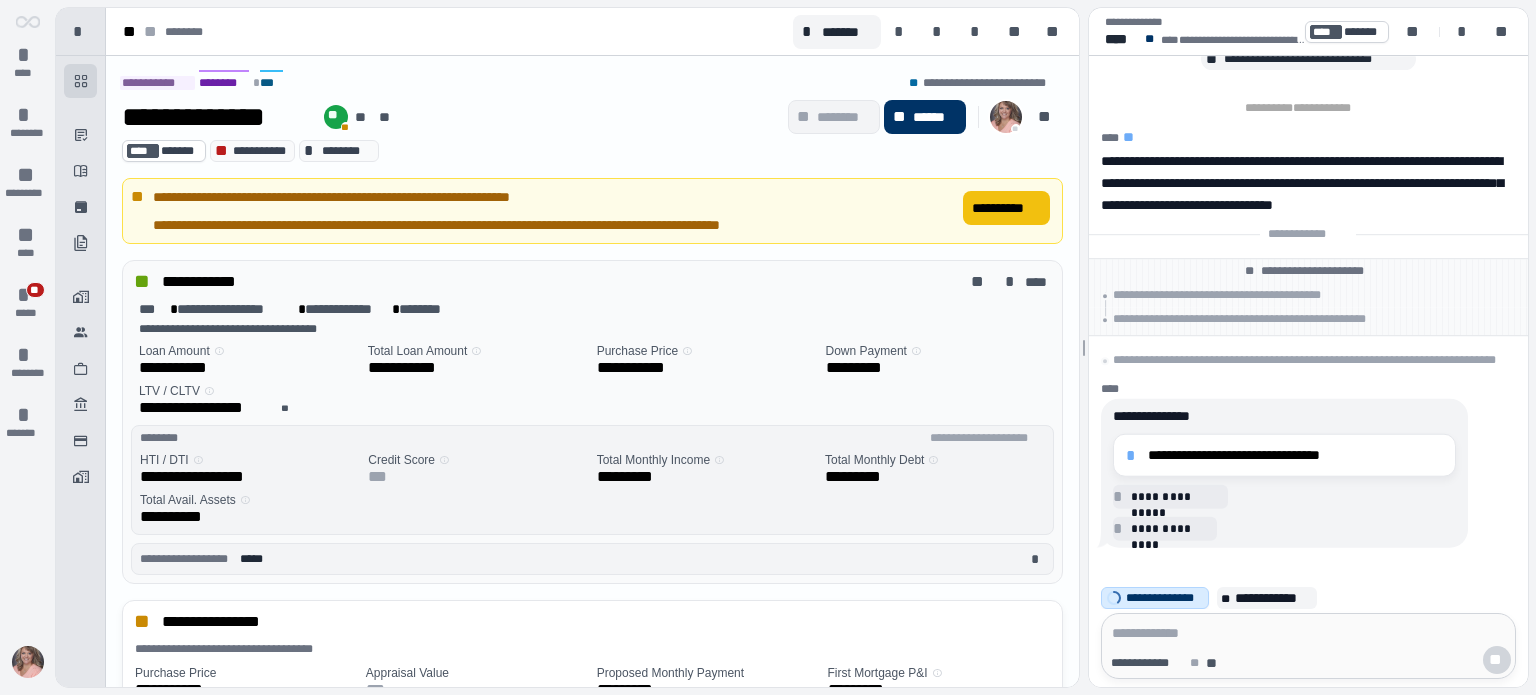 click on "**********" at bounding box center [1006, 208] 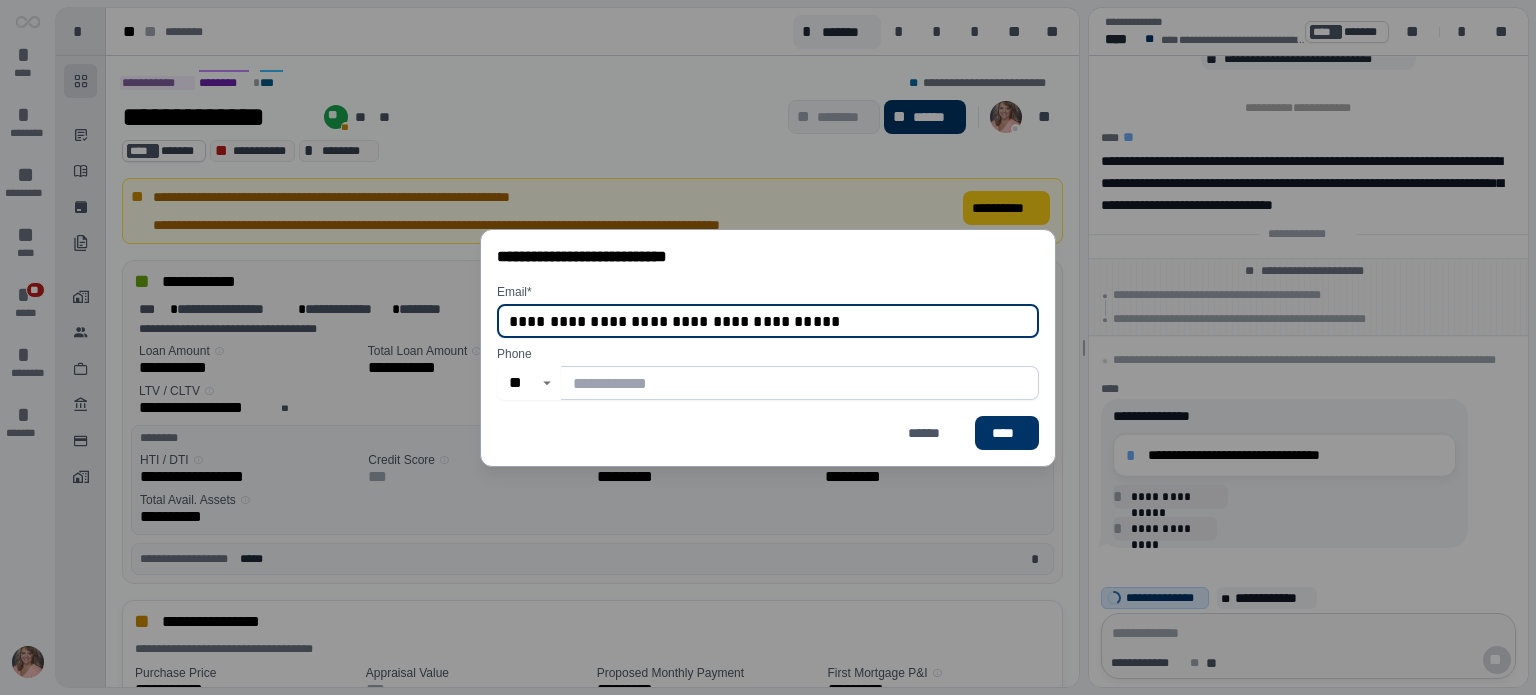 click at bounding box center [800, 383] 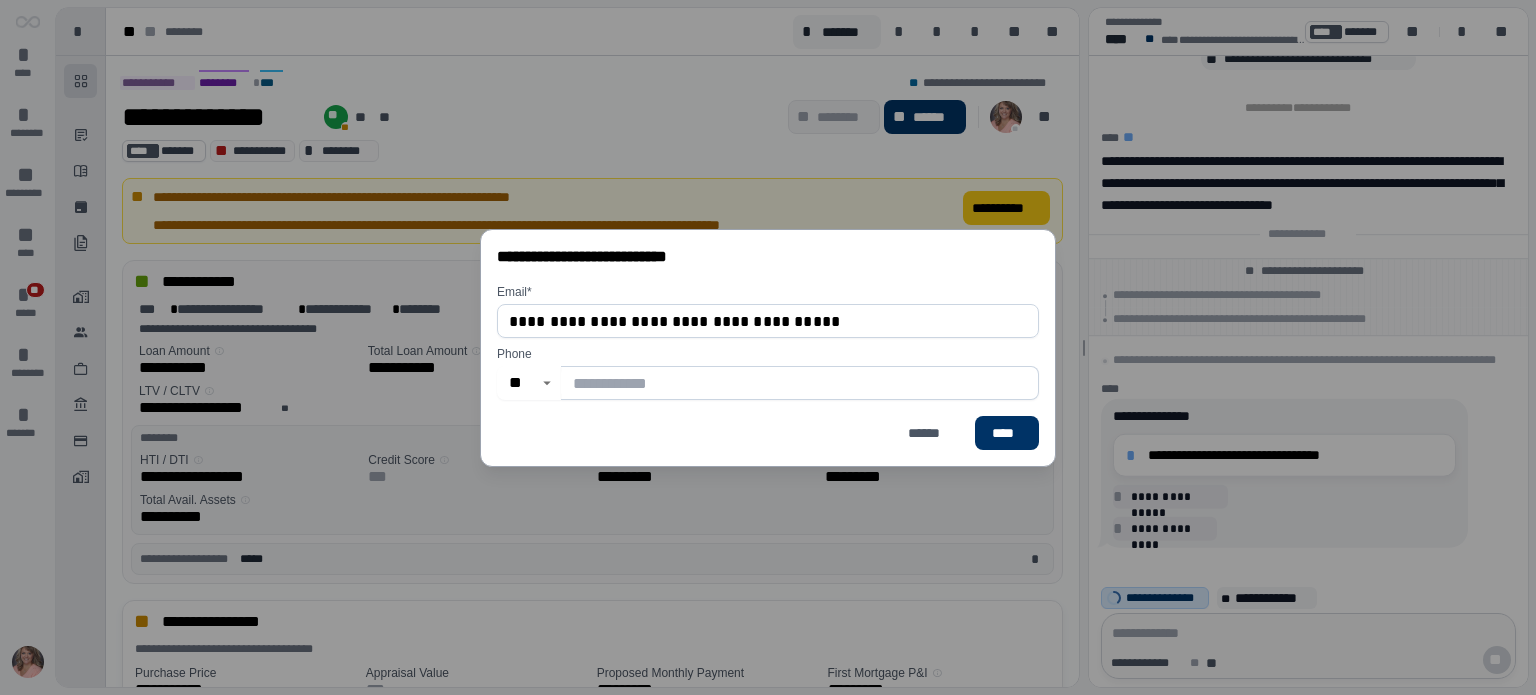 type on "**********" 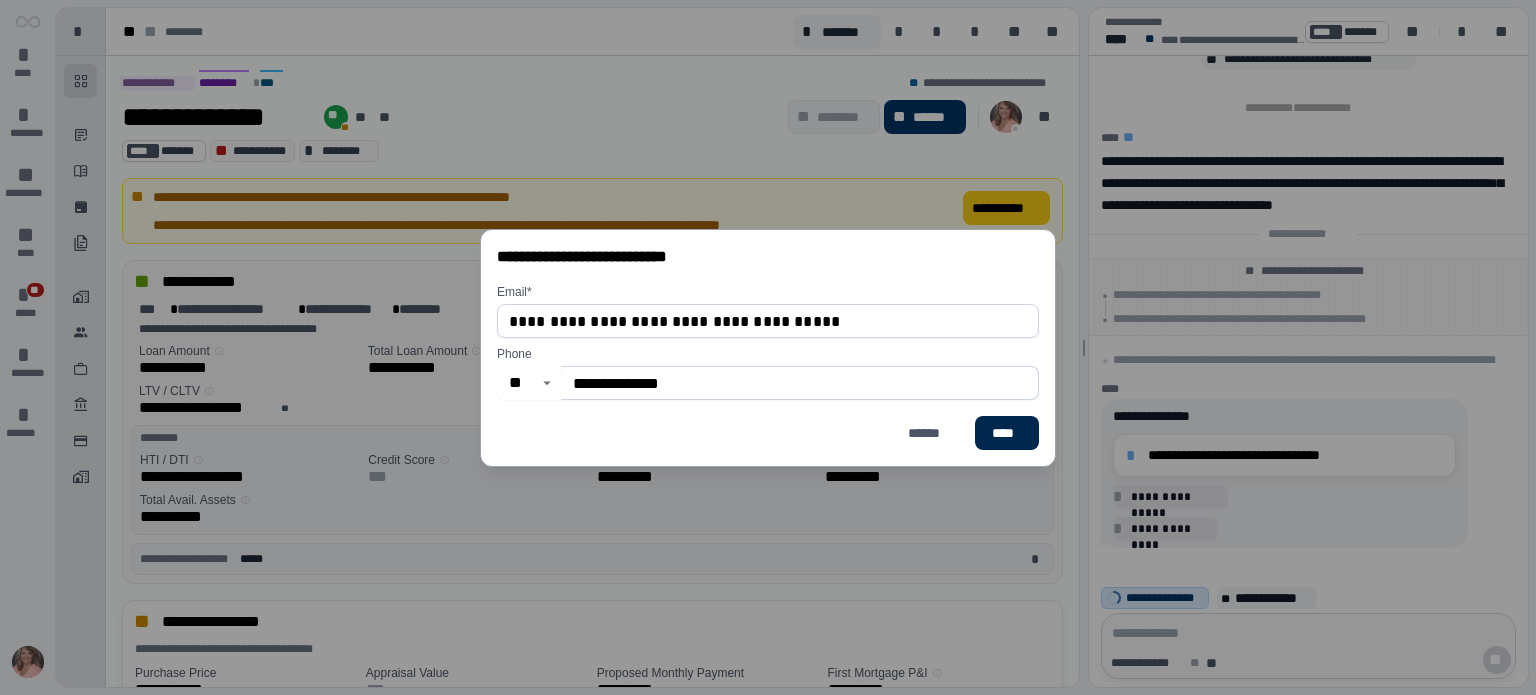 click on "****" at bounding box center (1007, 433) 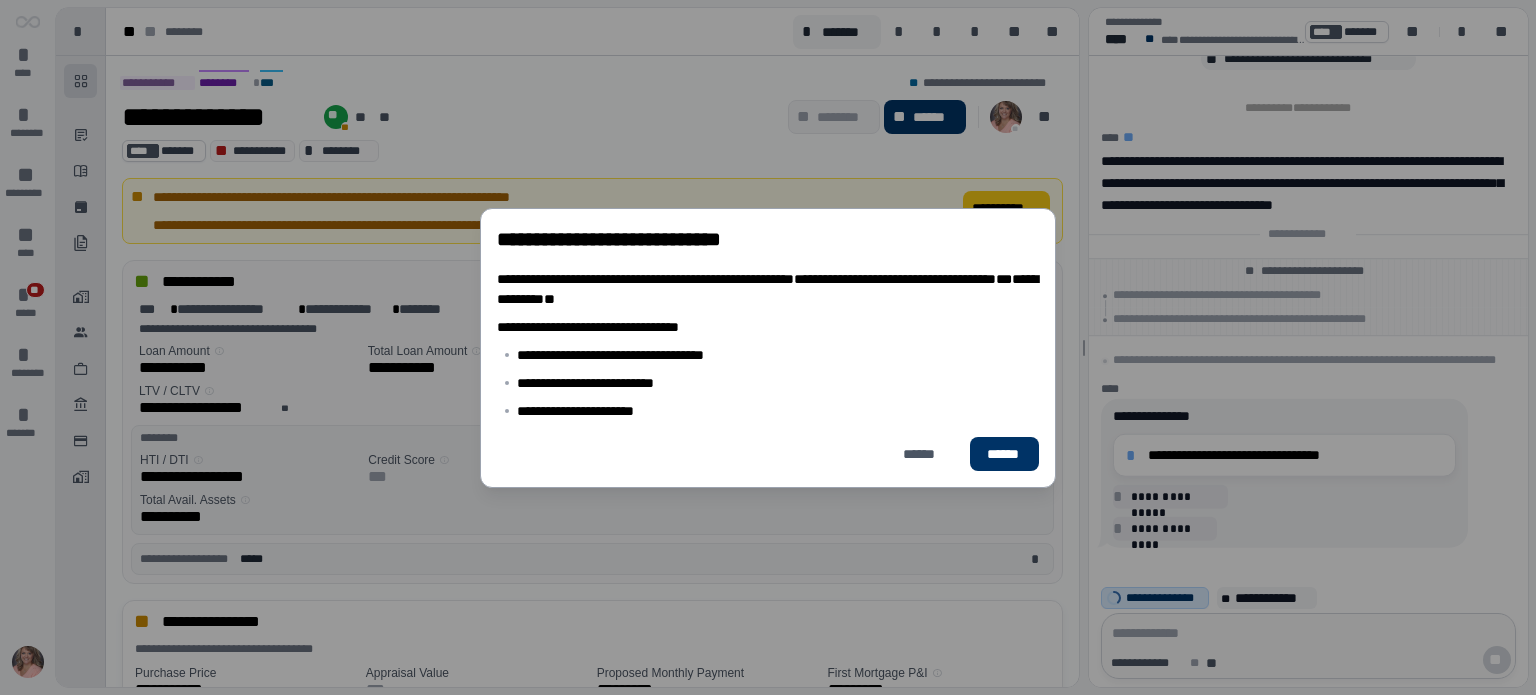 click on "******" at bounding box center [1004, 454] 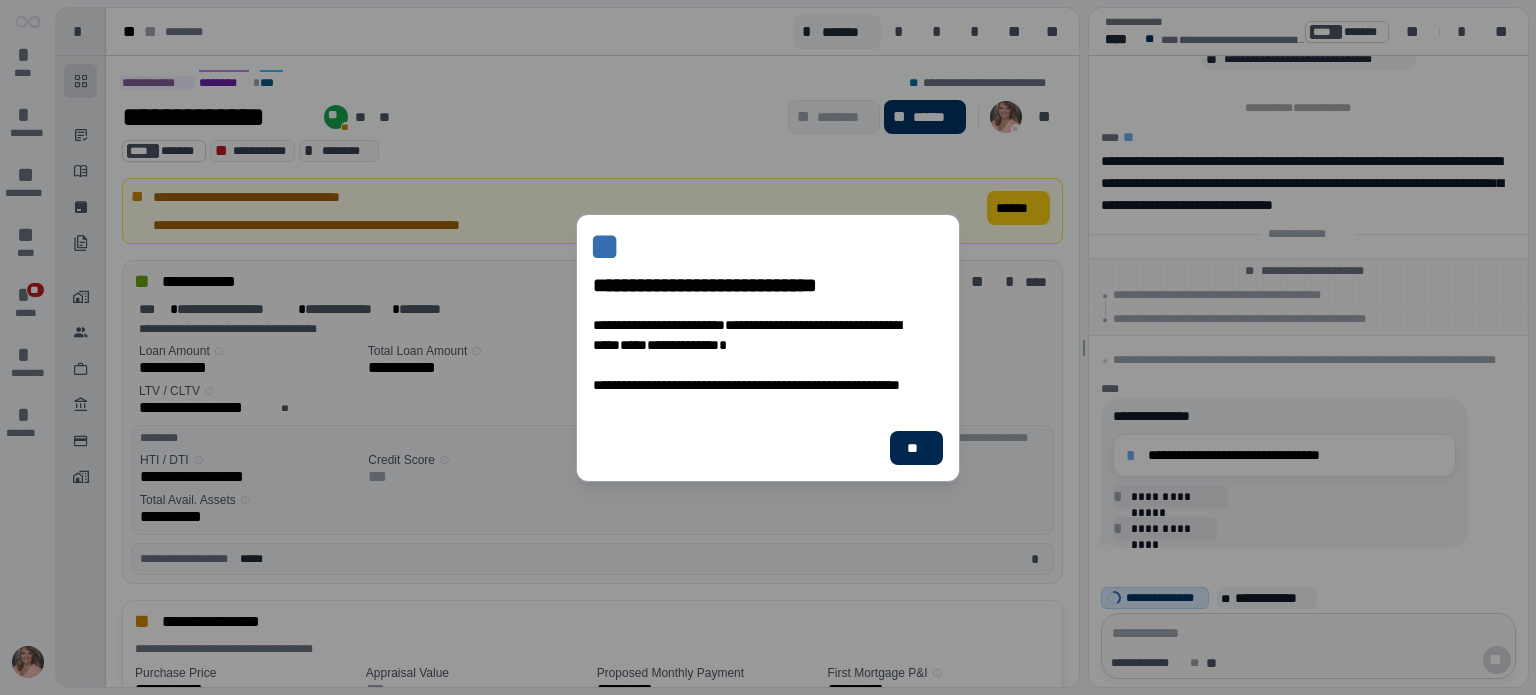 click on "**" at bounding box center [916, 448] 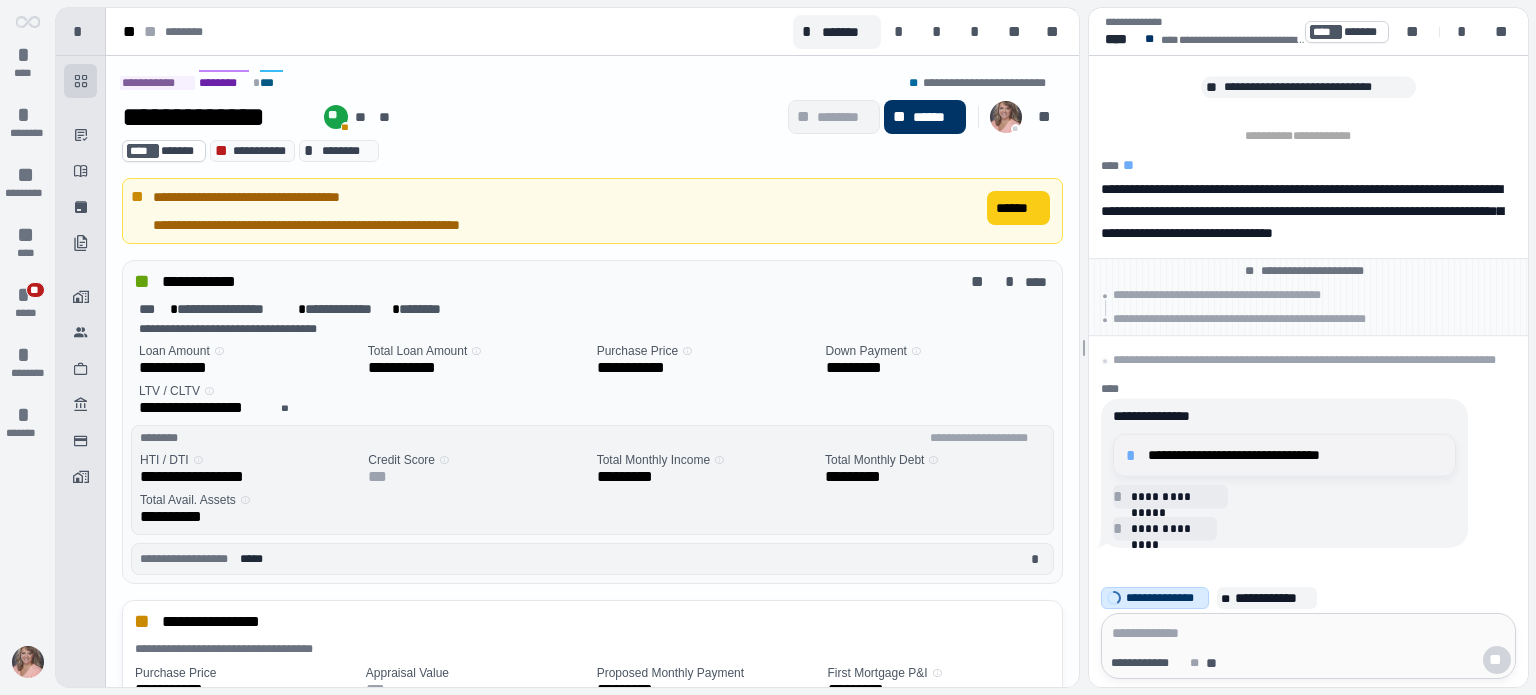 click on "**********" at bounding box center [1295, 455] 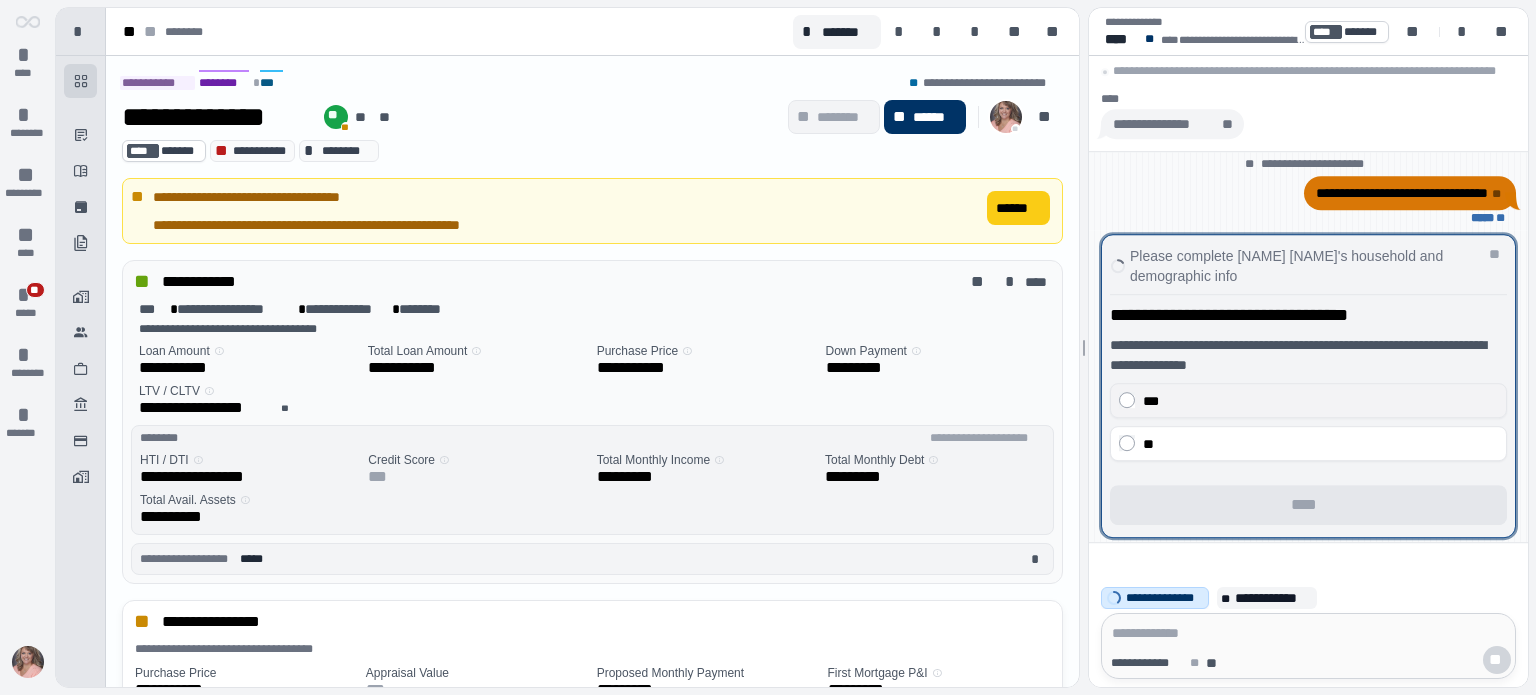 click on "***" at bounding box center (1320, 401) 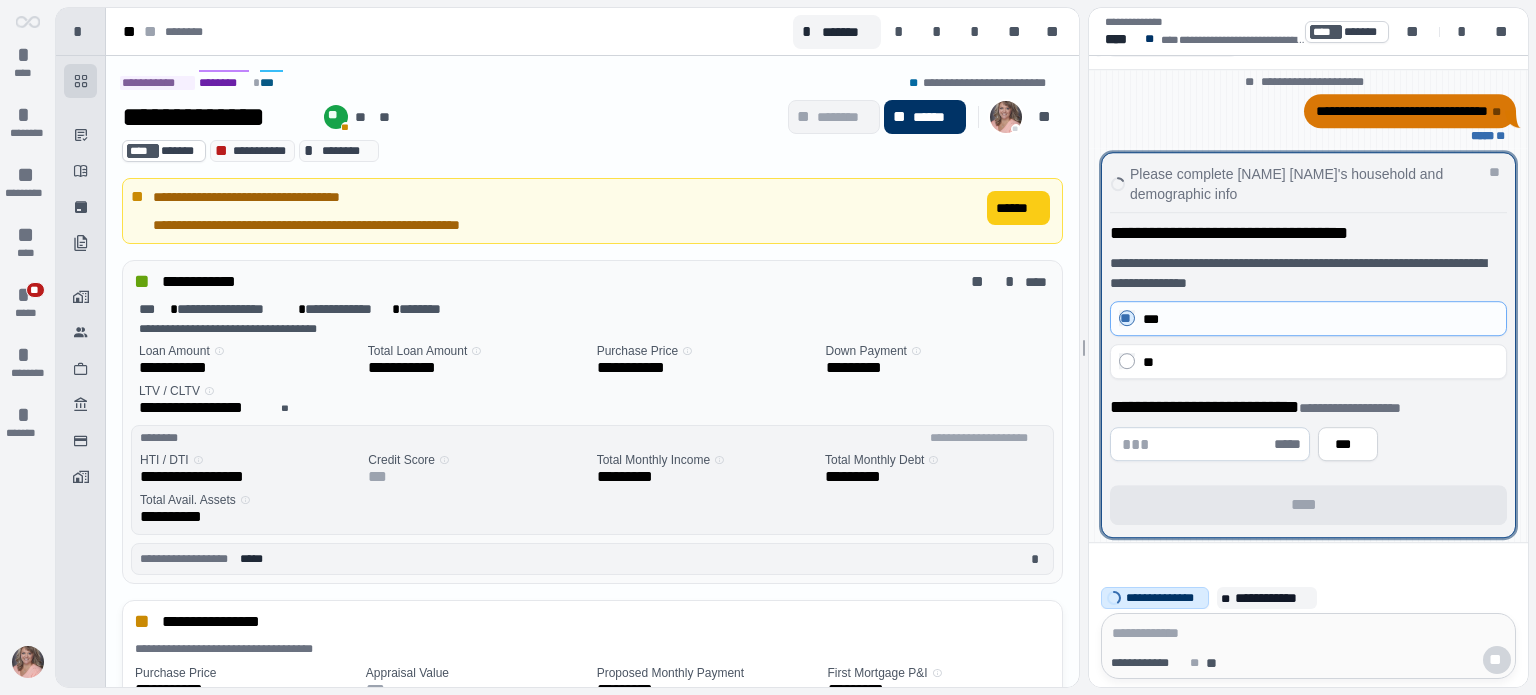click at bounding box center [1196, 444] 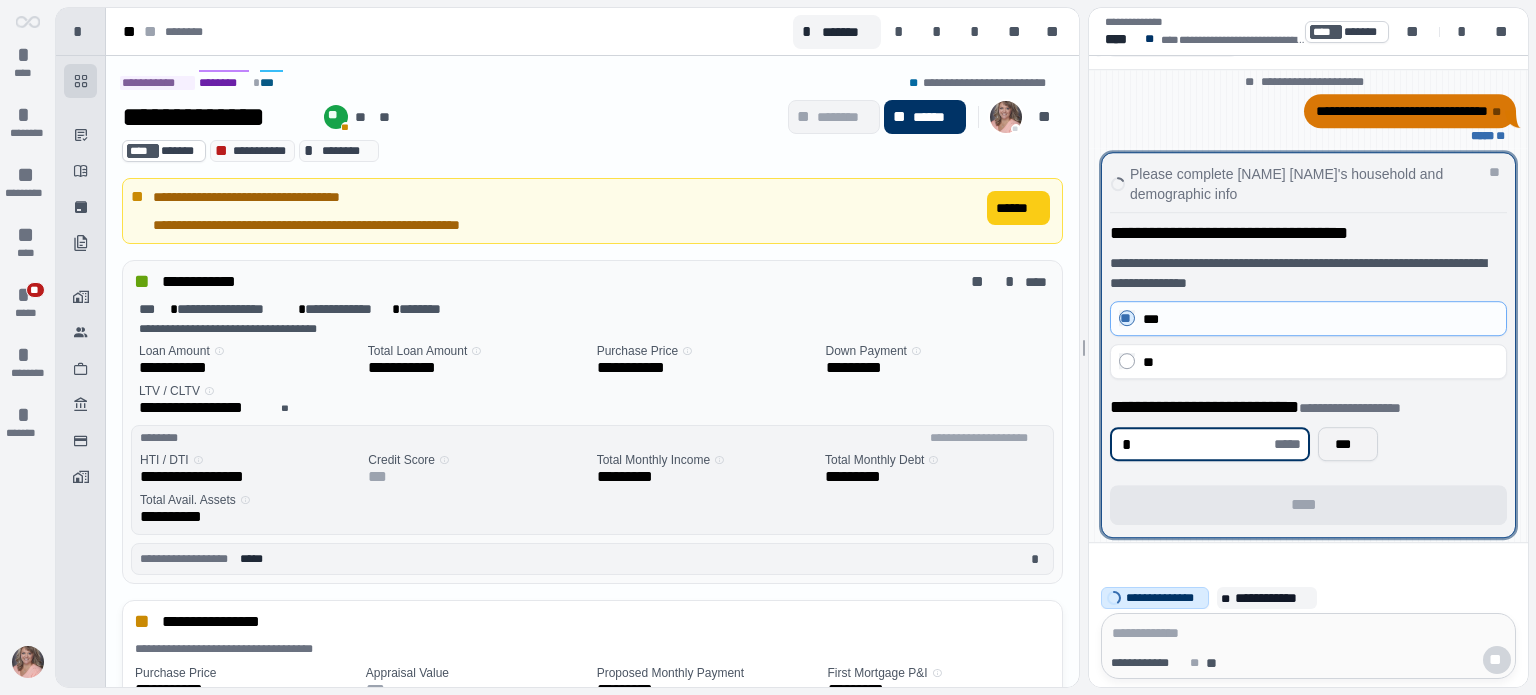 type on "*" 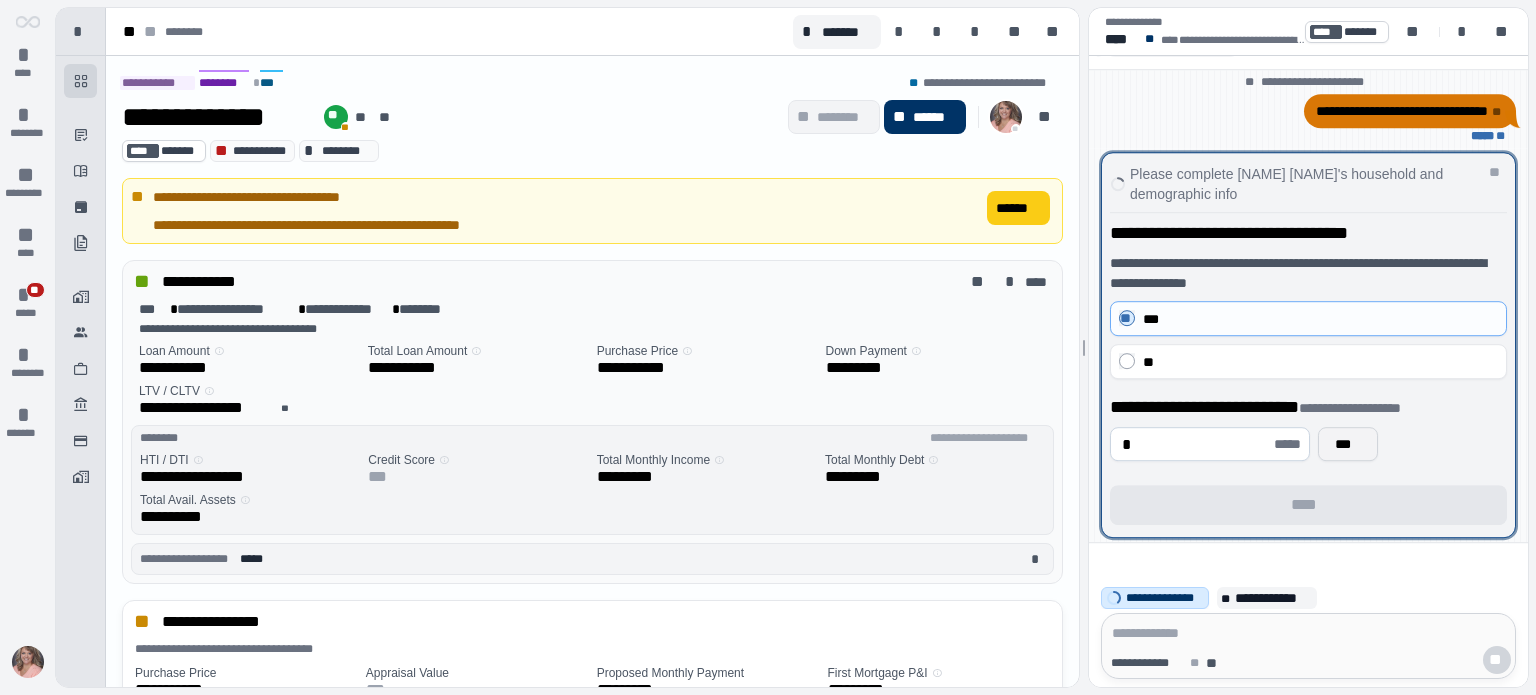click on "***" at bounding box center [1348, 444] 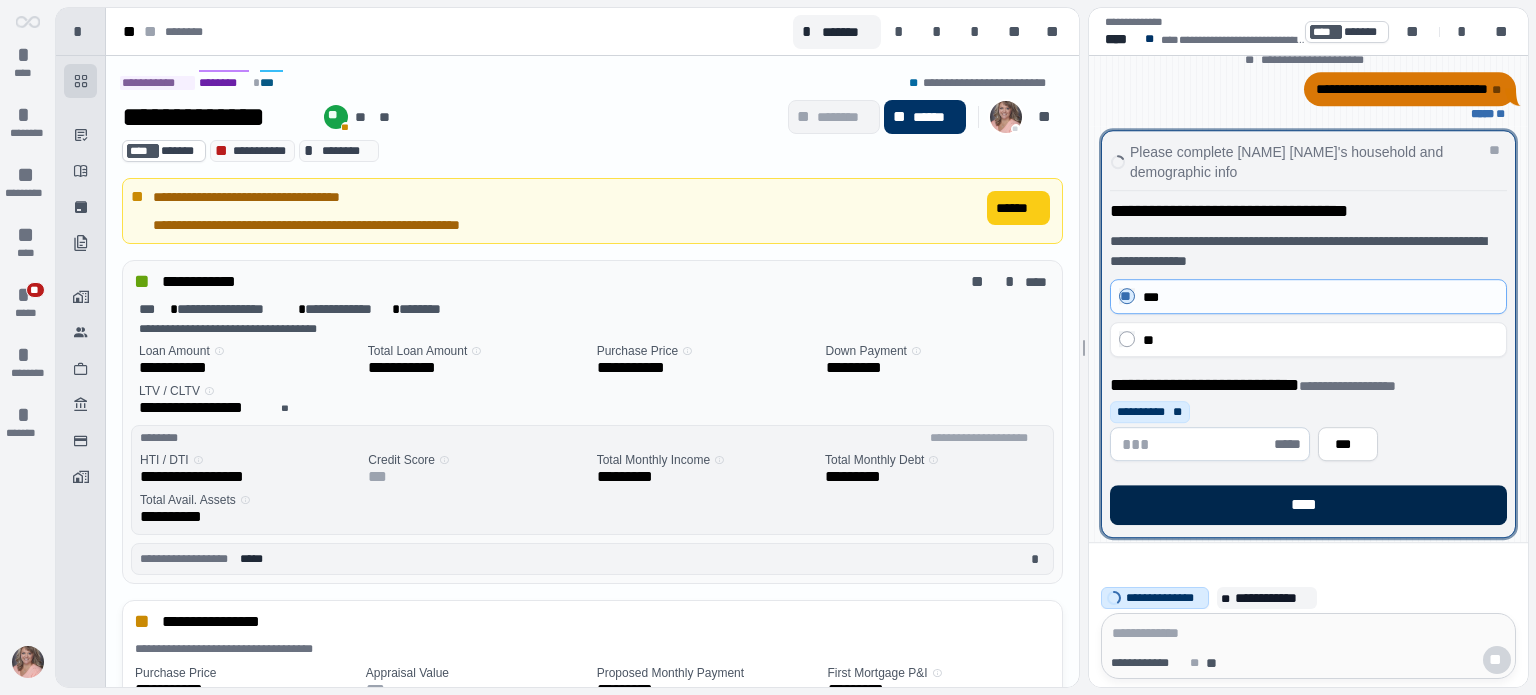 click on "****" at bounding box center [1308, 505] 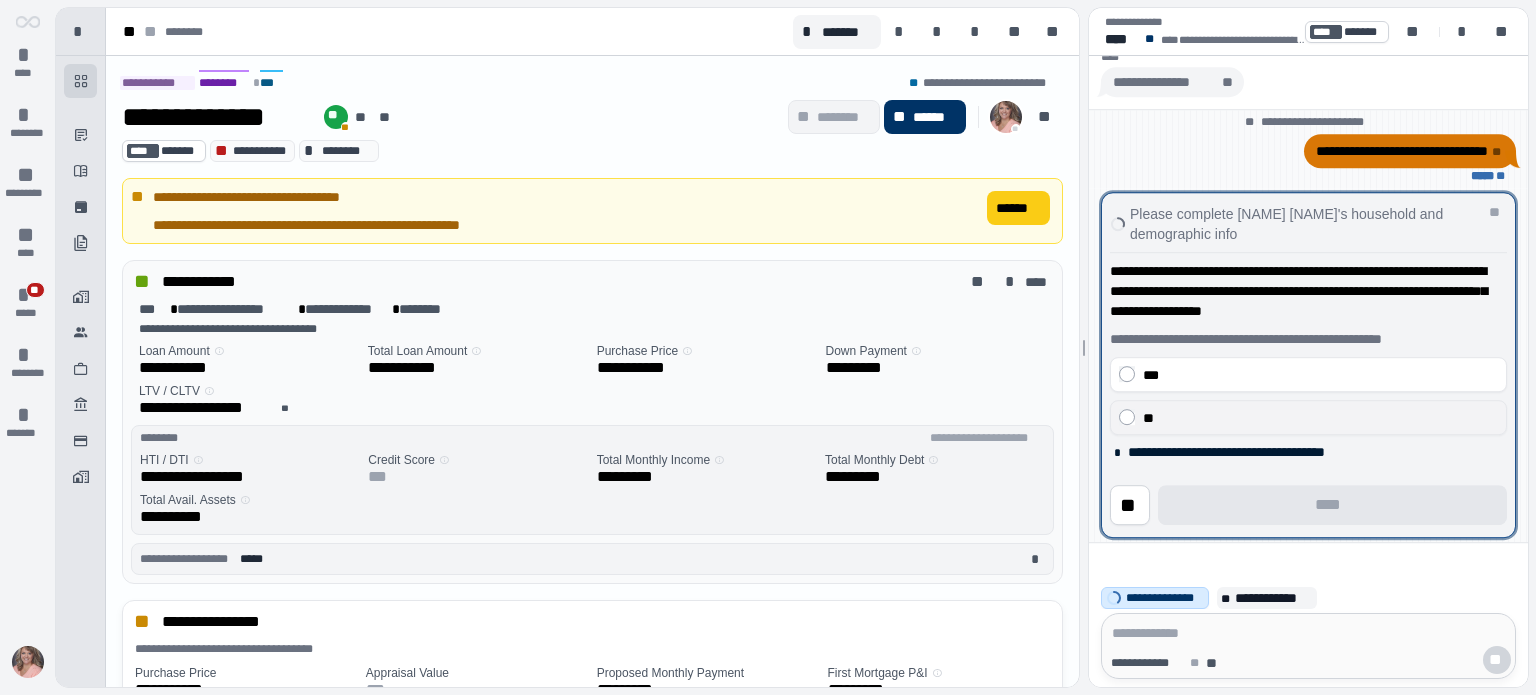 click on "**" at bounding box center [1320, 418] 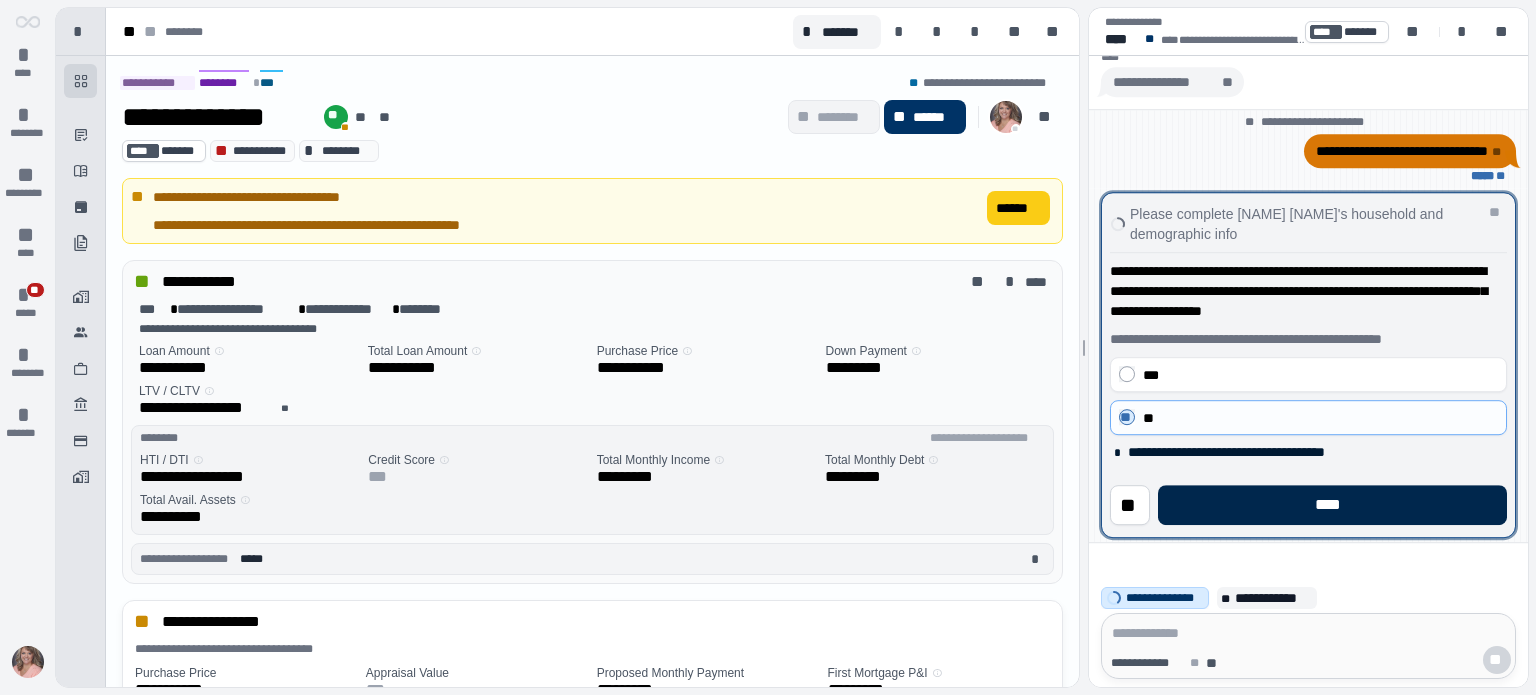 click on "****" at bounding box center [1332, 505] 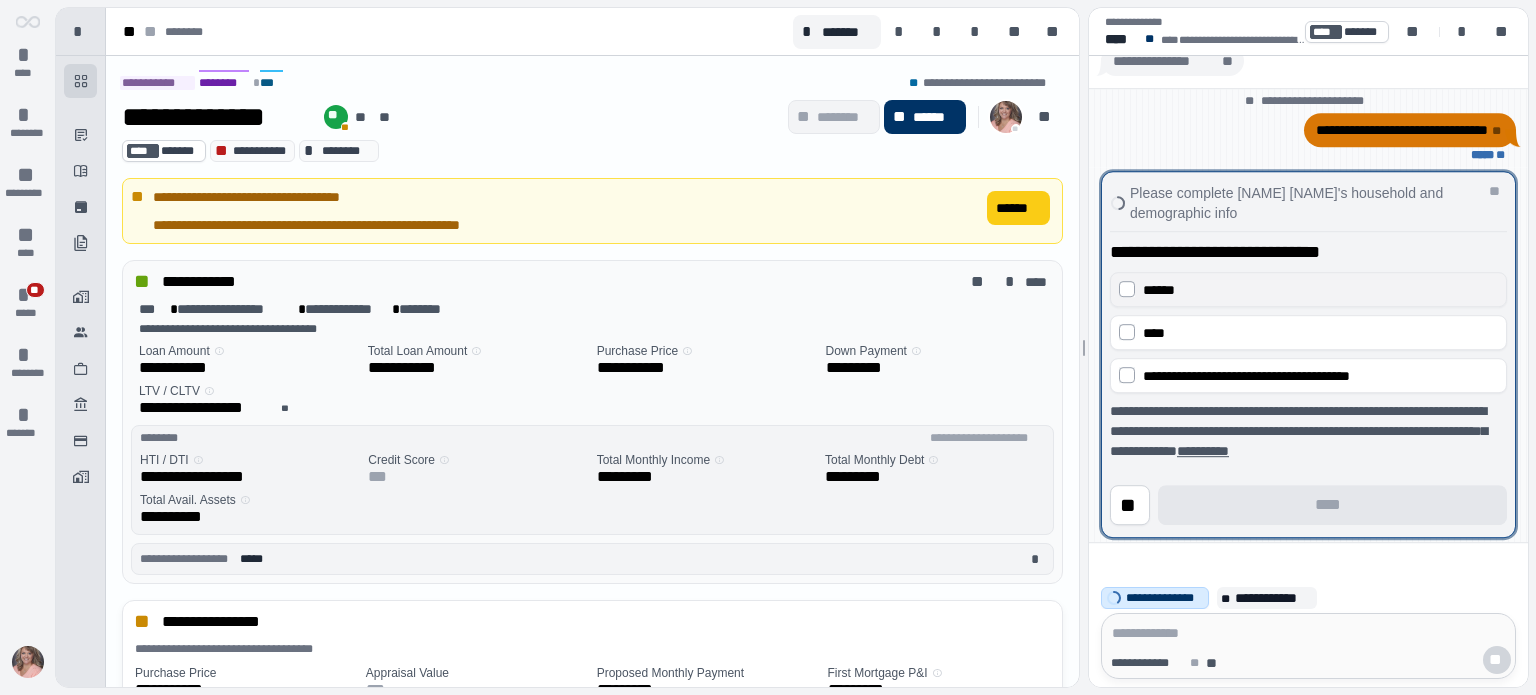 click on "******" at bounding box center (1308, 289) 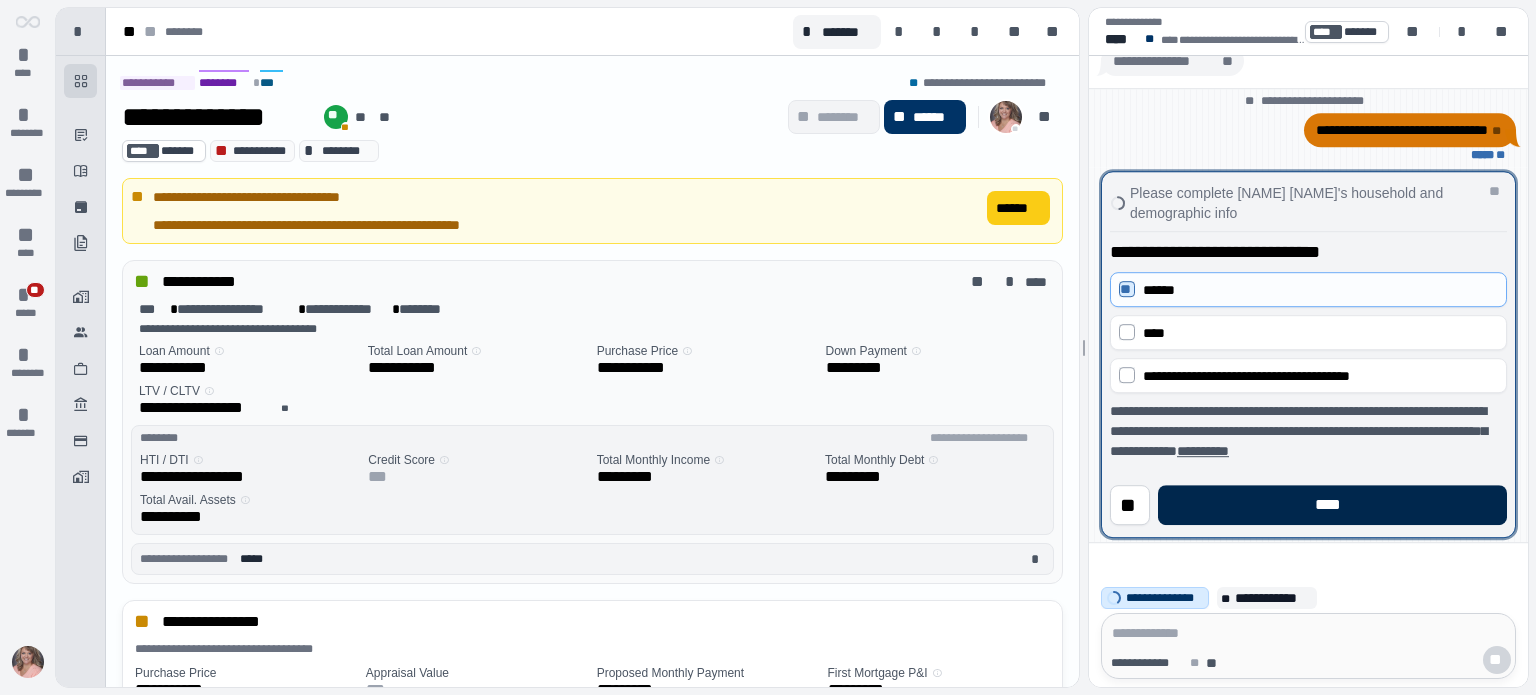 click on "****" at bounding box center (1332, 505) 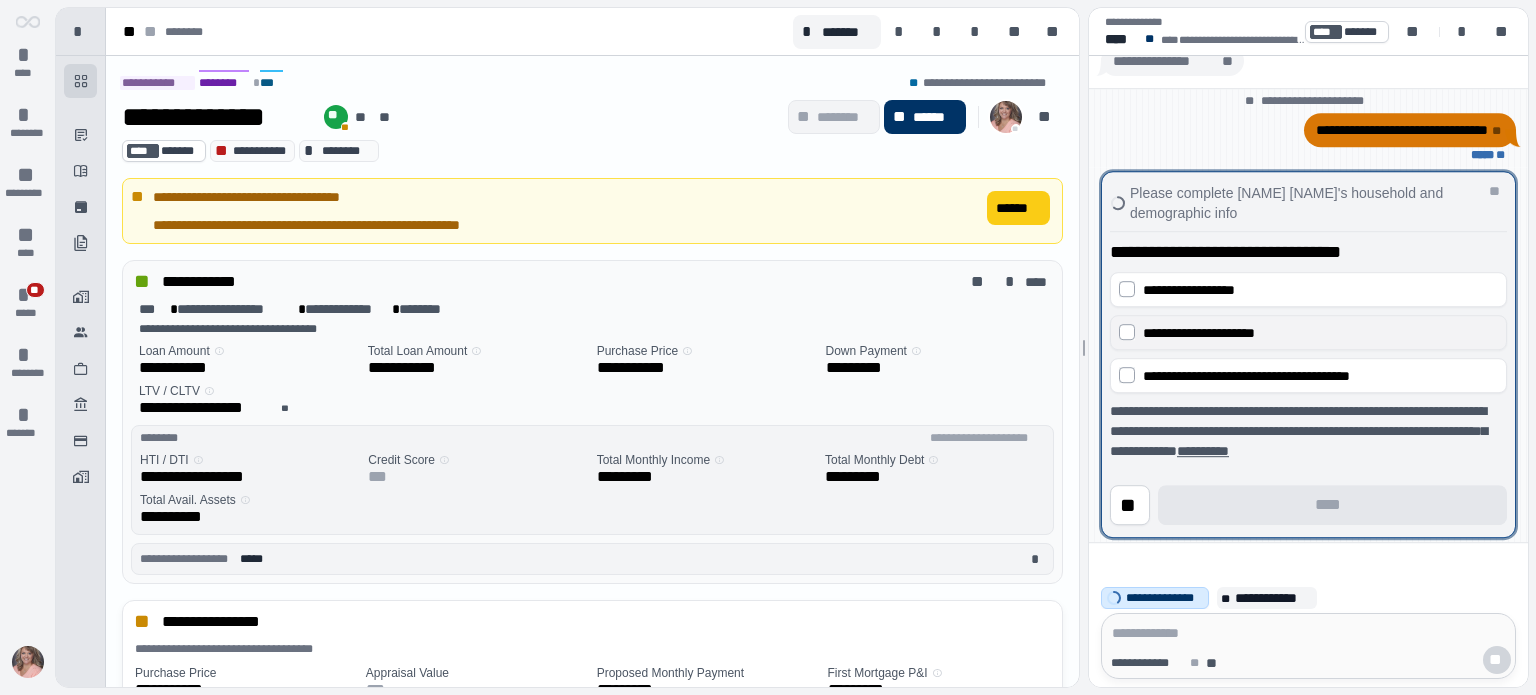 click on "**********" at bounding box center (1199, 333) 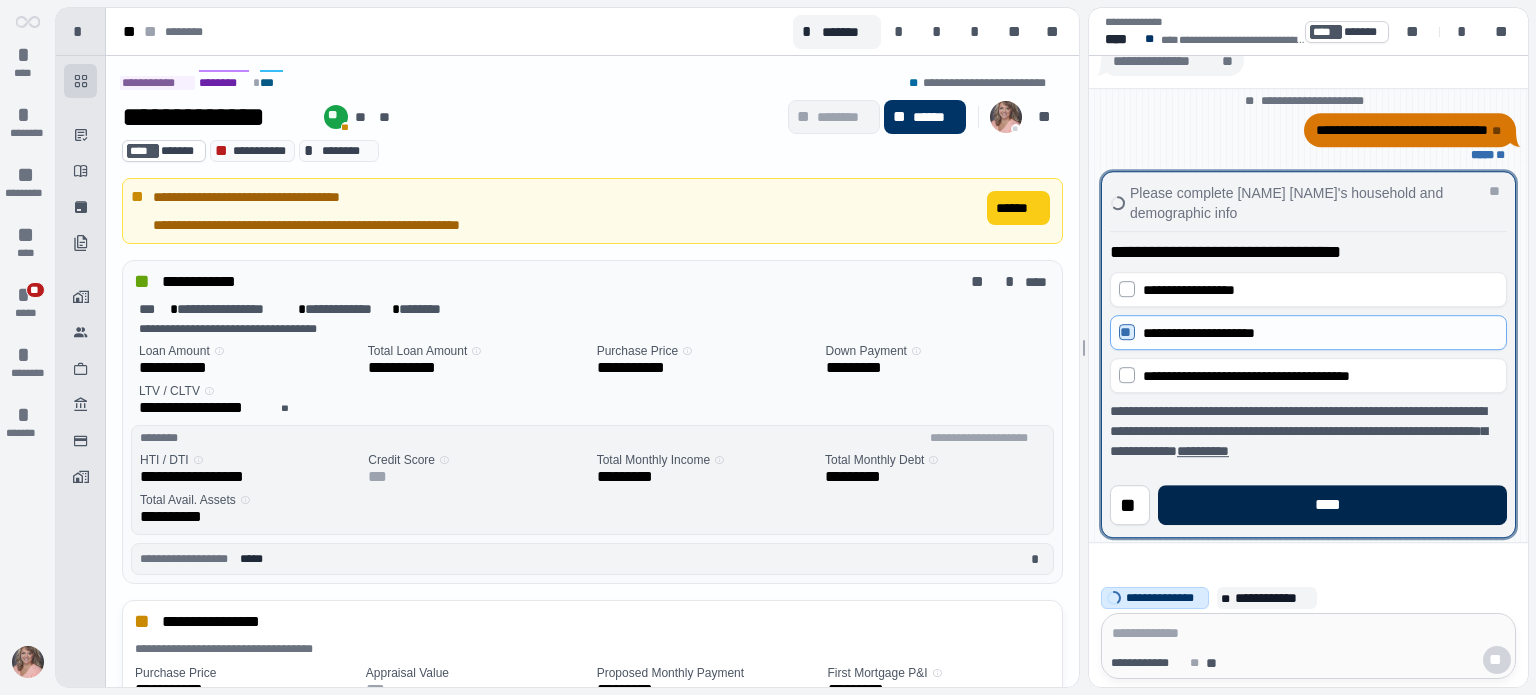 click on "****" at bounding box center (1332, 505) 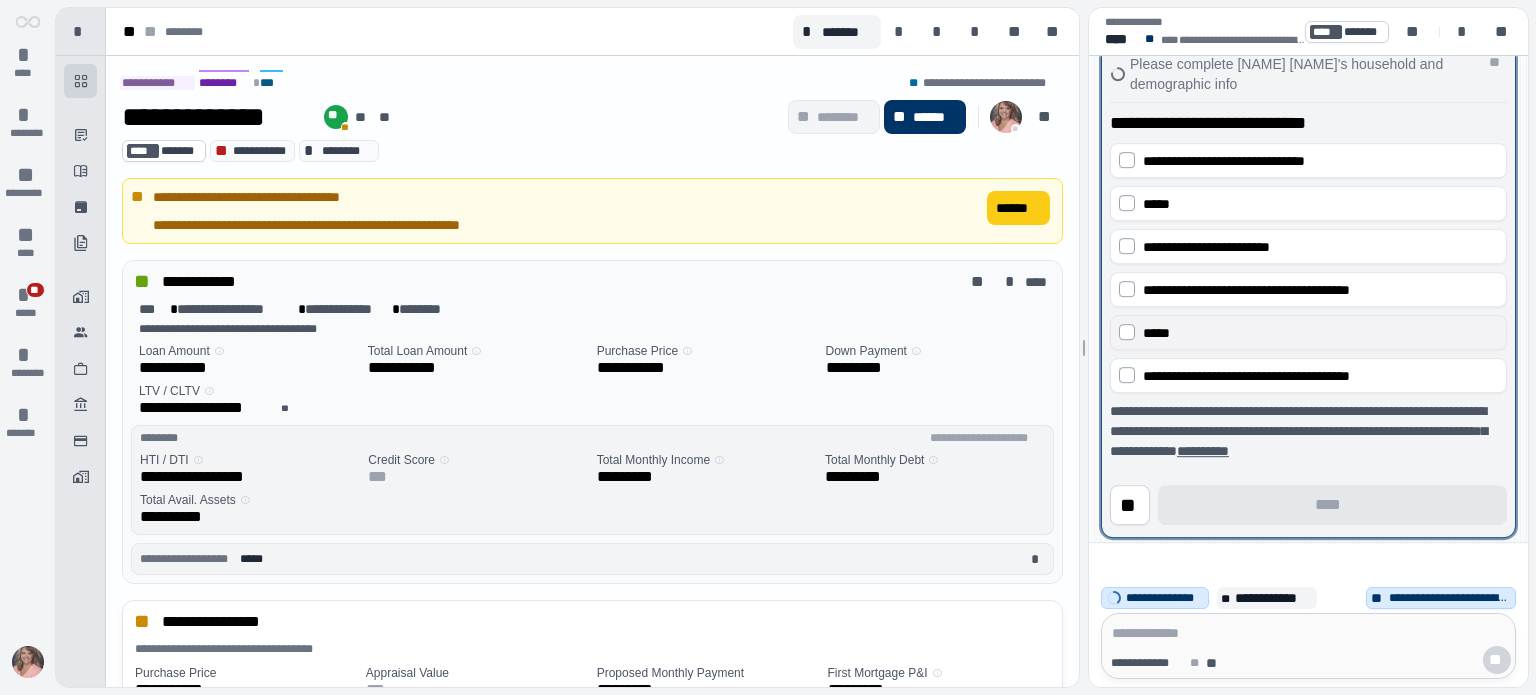 click on "*****" at bounding box center [1320, 333] 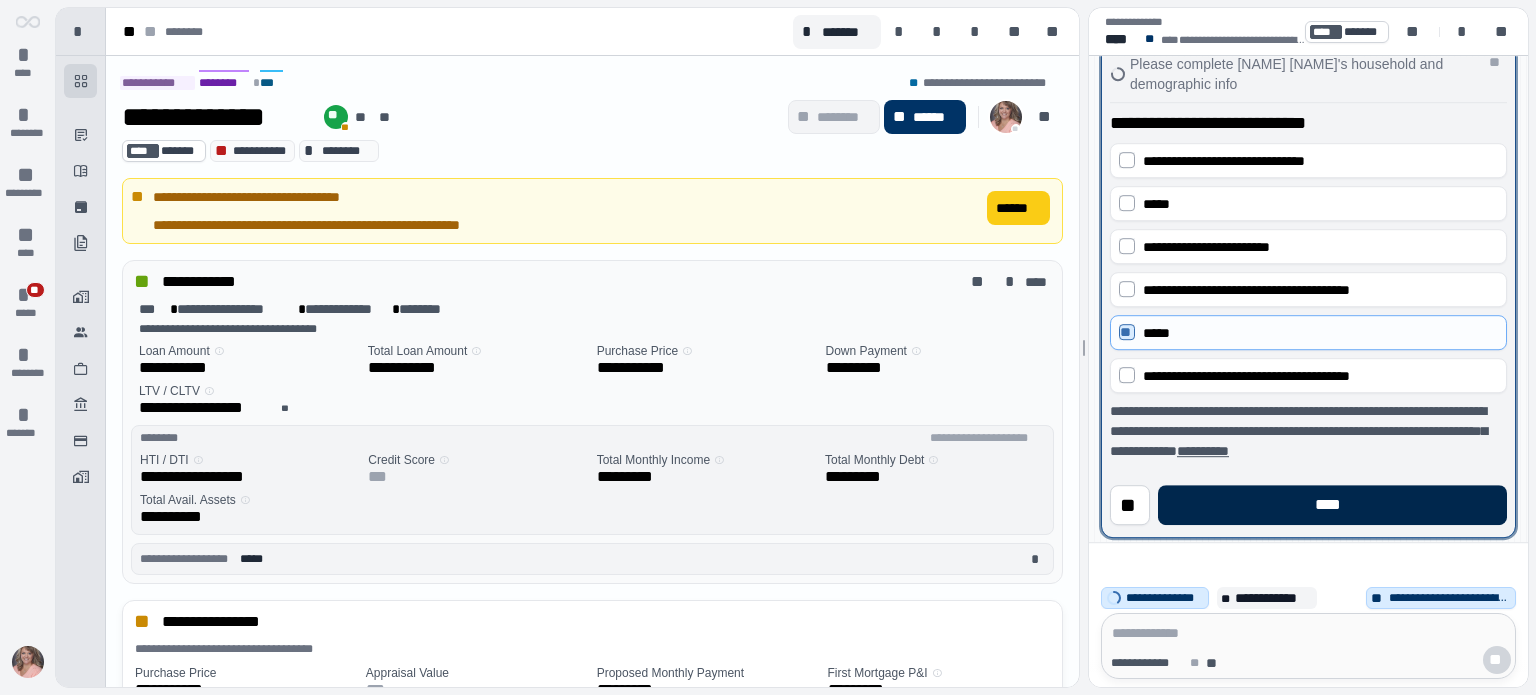 click on "****" at bounding box center (1332, 505) 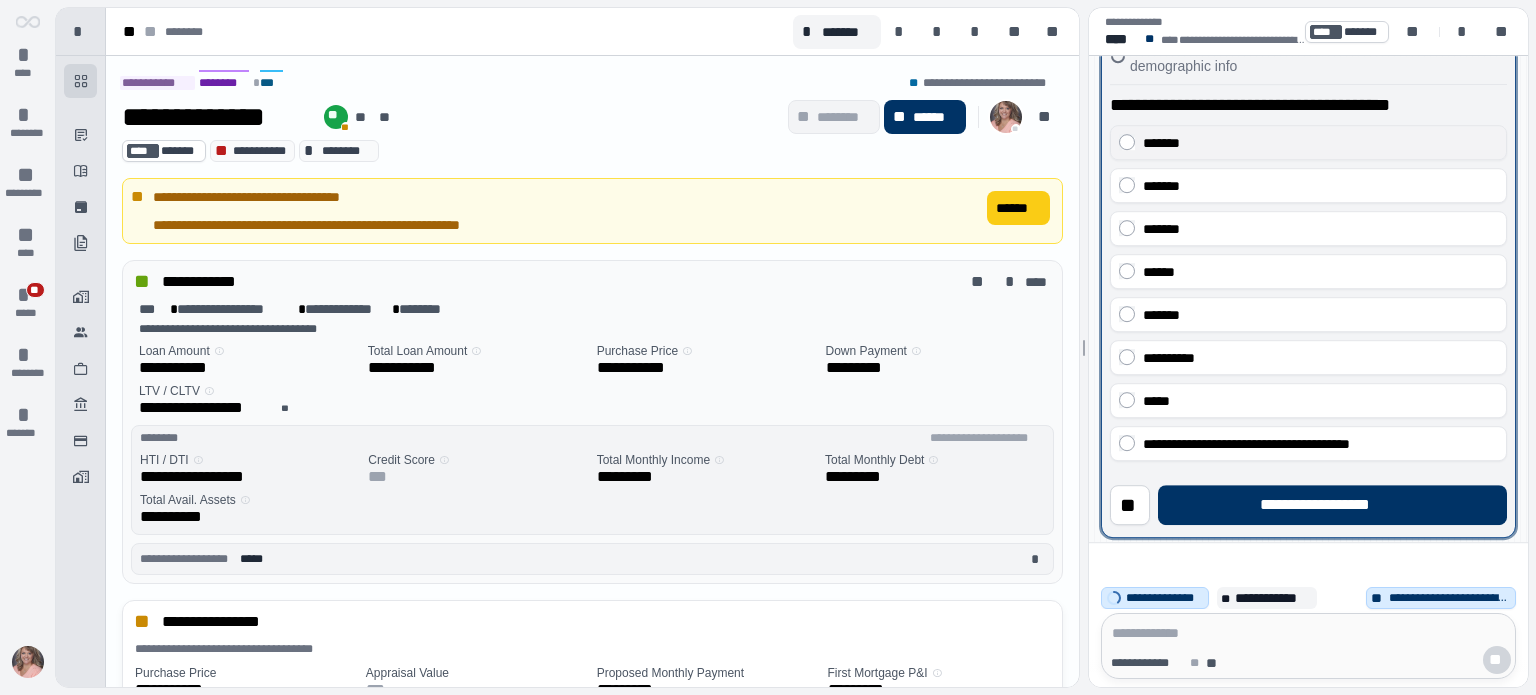 click on "*******" at bounding box center [1320, 143] 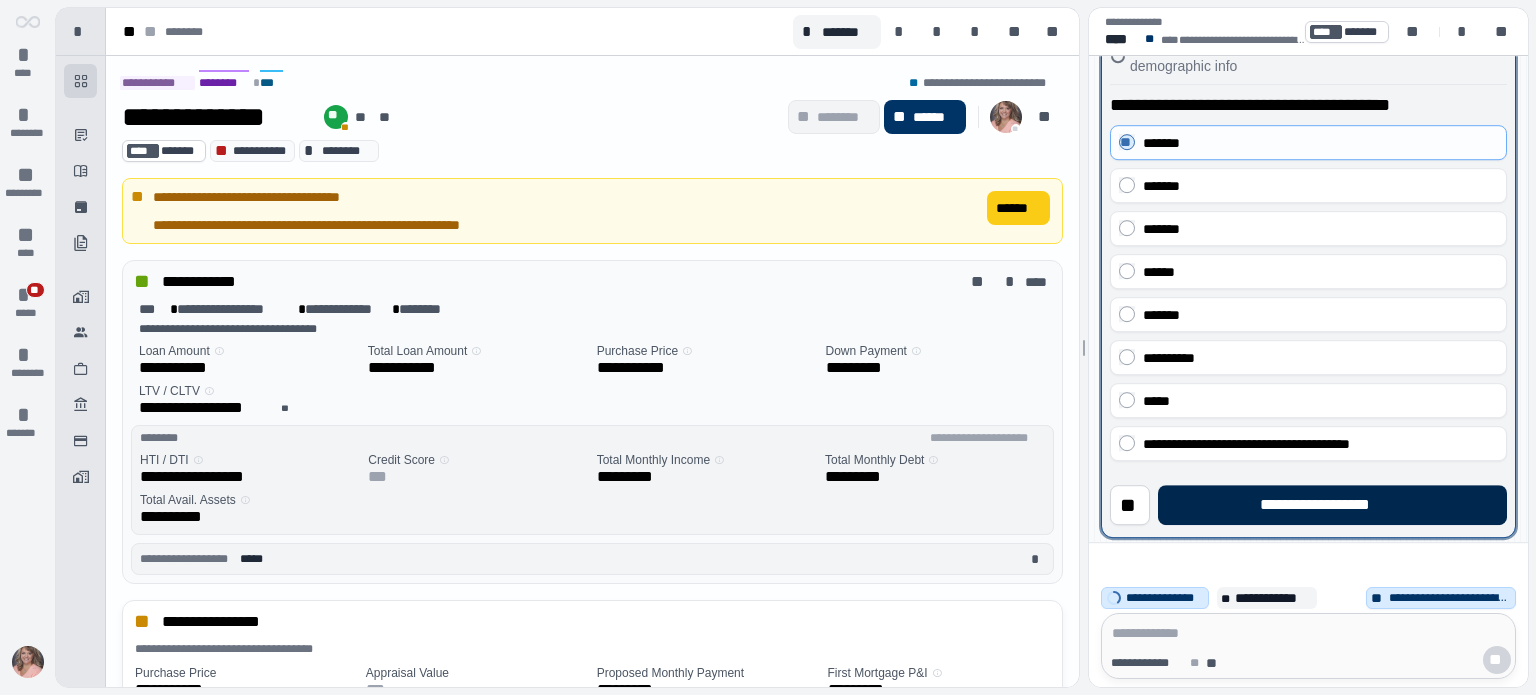 click on "**********" at bounding box center (1332, 505) 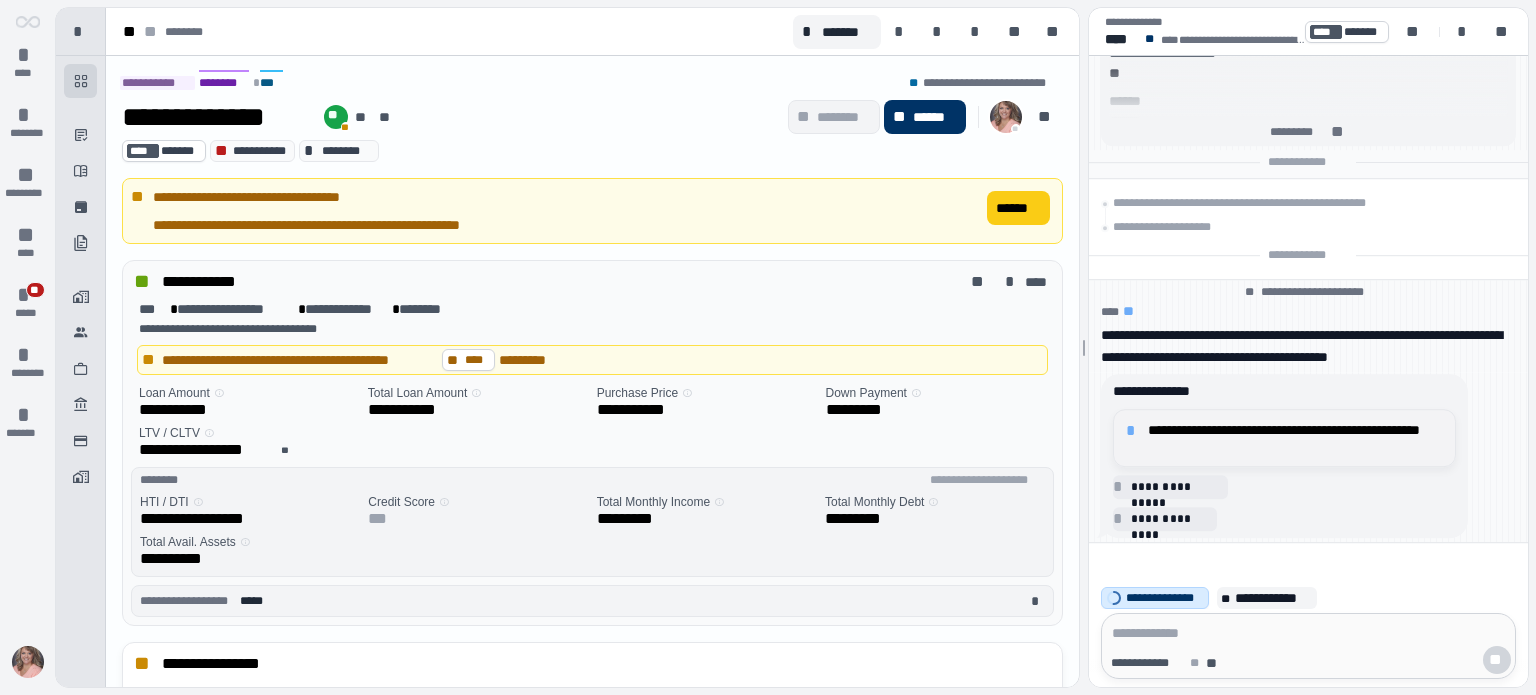 click on "**********" at bounding box center [1295, 438] 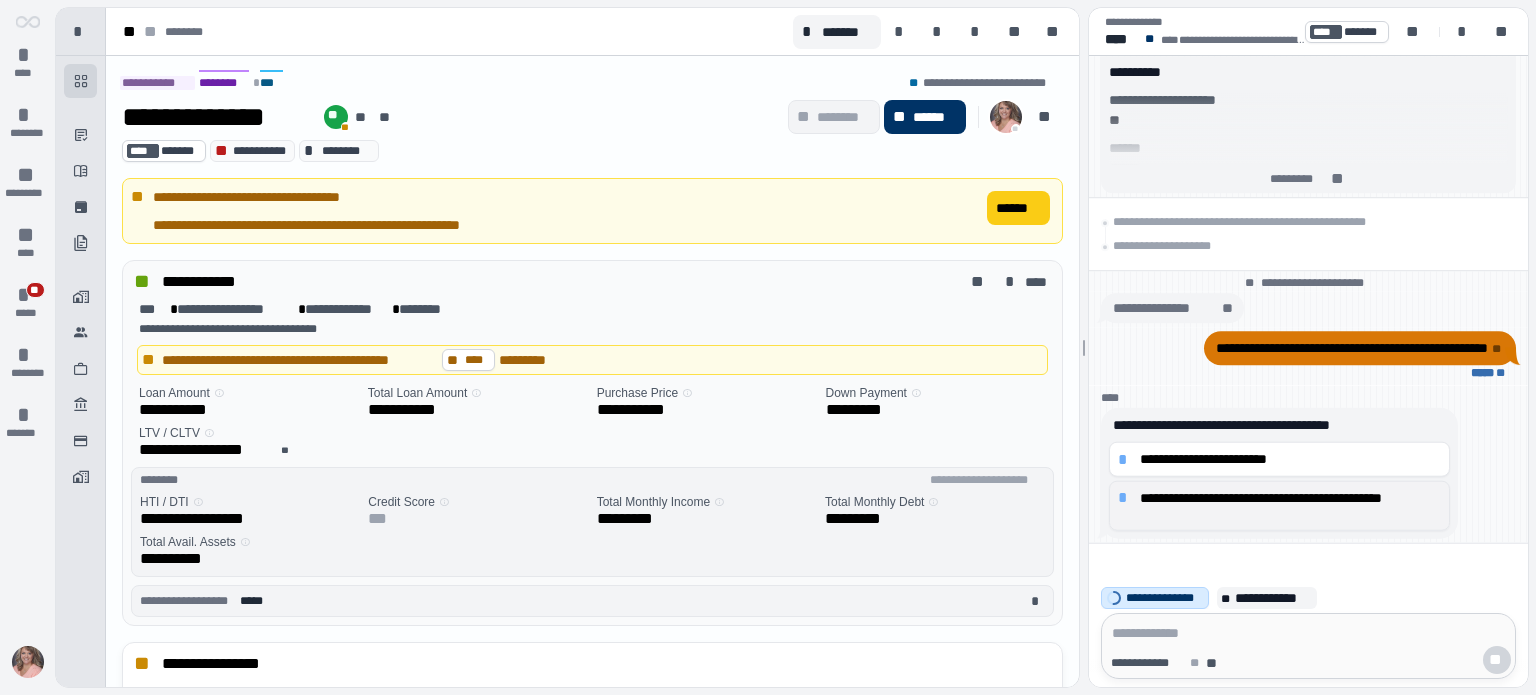 click on "**********" at bounding box center (1290, 505) 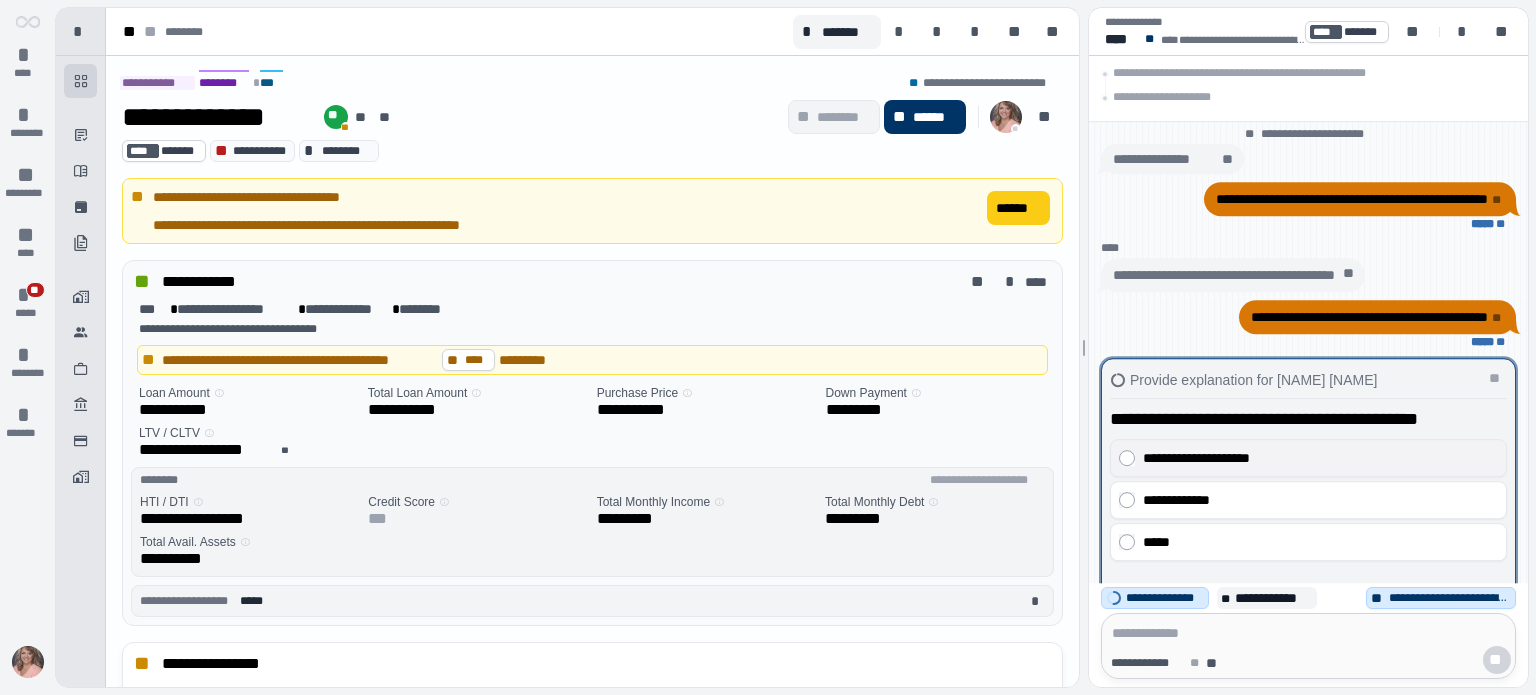 scroll, scrollTop: 0, scrollLeft: 0, axis: both 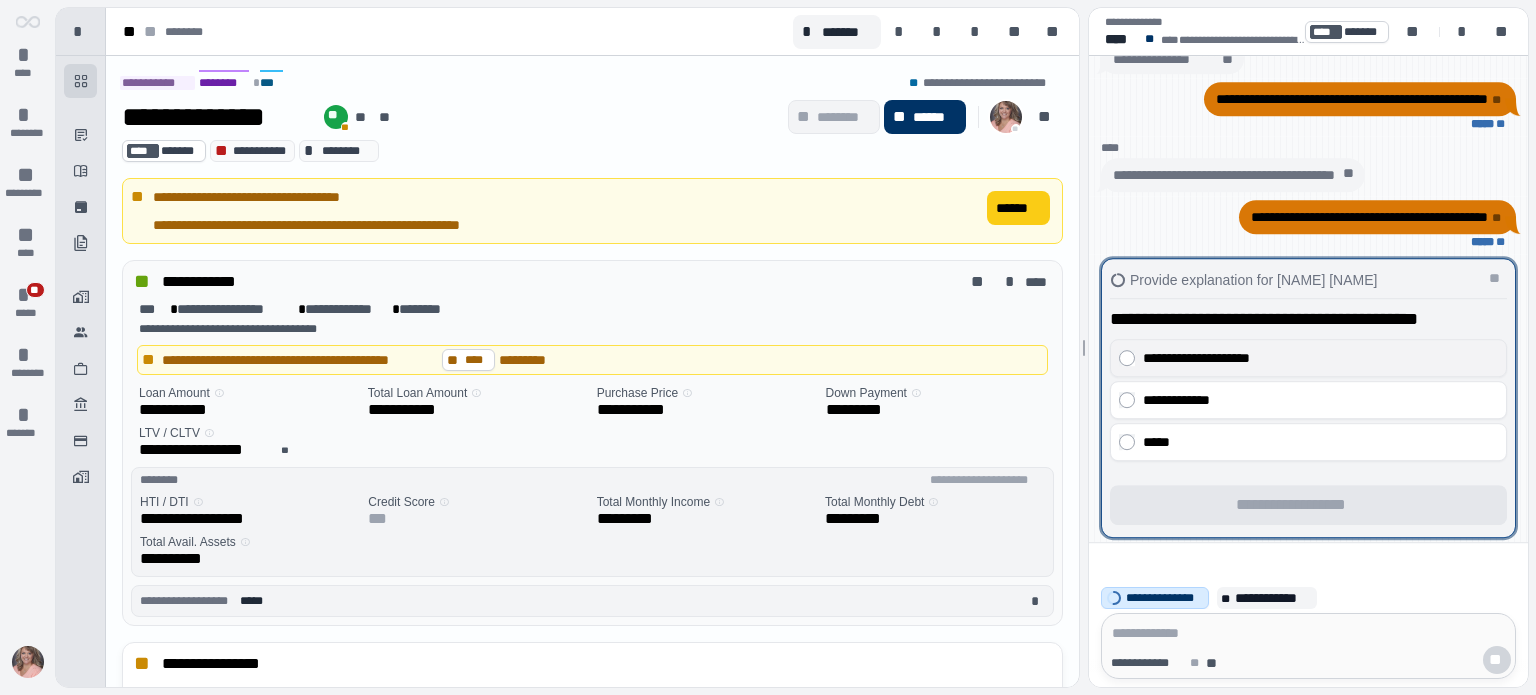 click on "**********" at bounding box center [1315, 358] 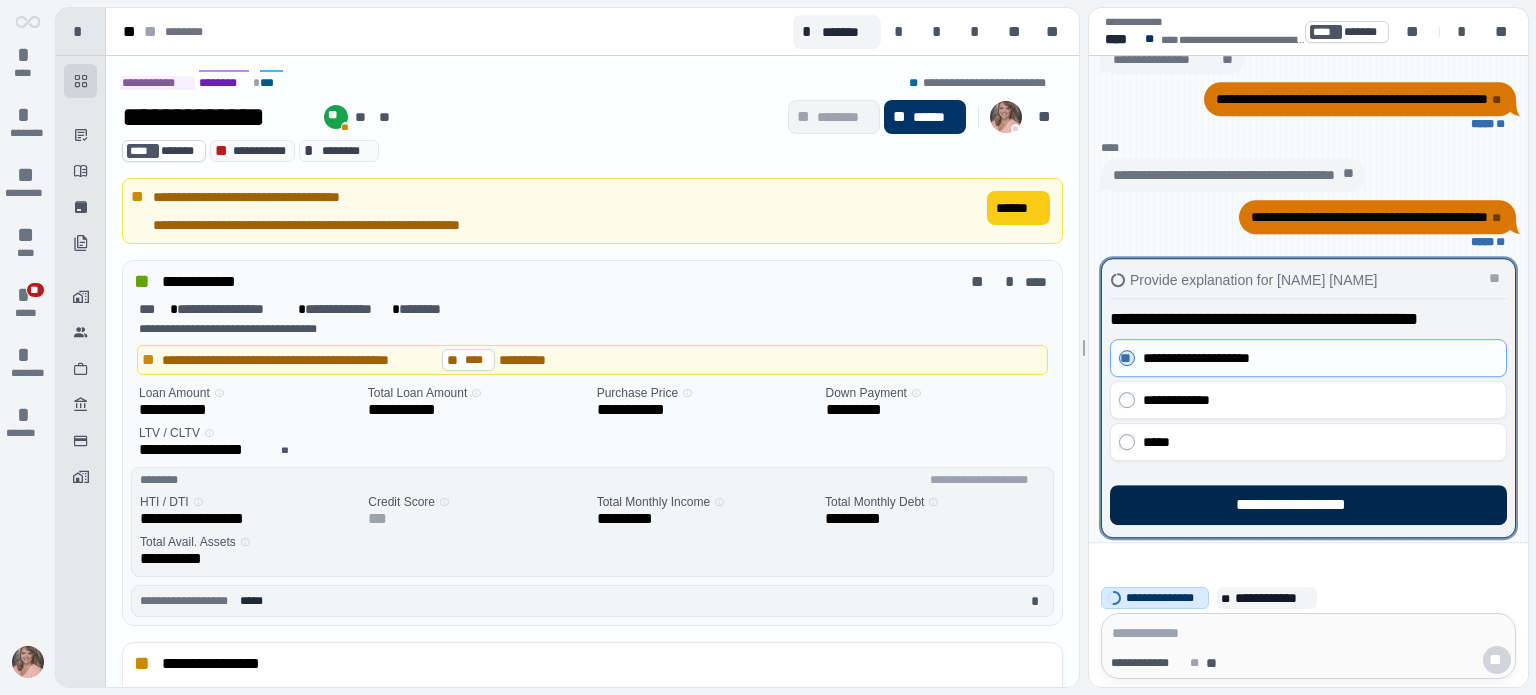 click on "**********" at bounding box center [1308, 505] 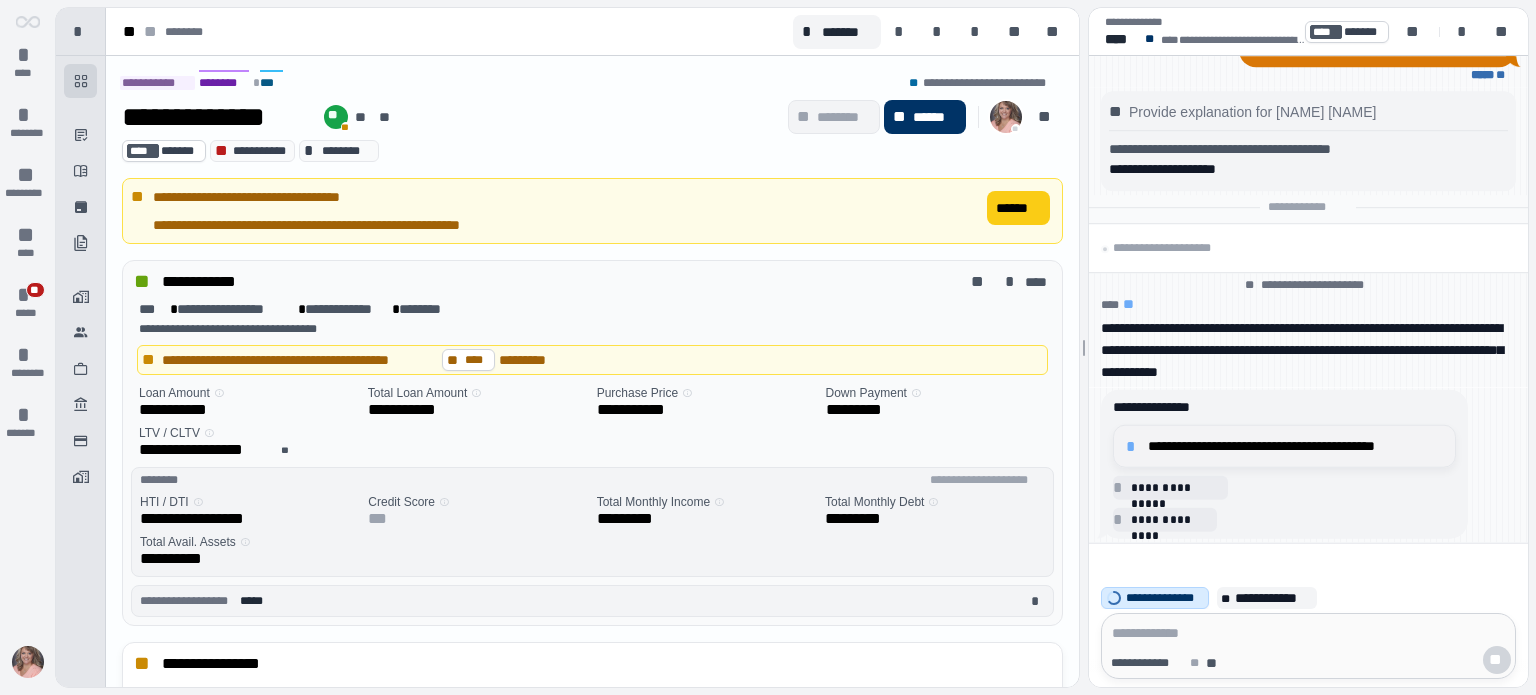 click on "**********" at bounding box center [1295, 446] 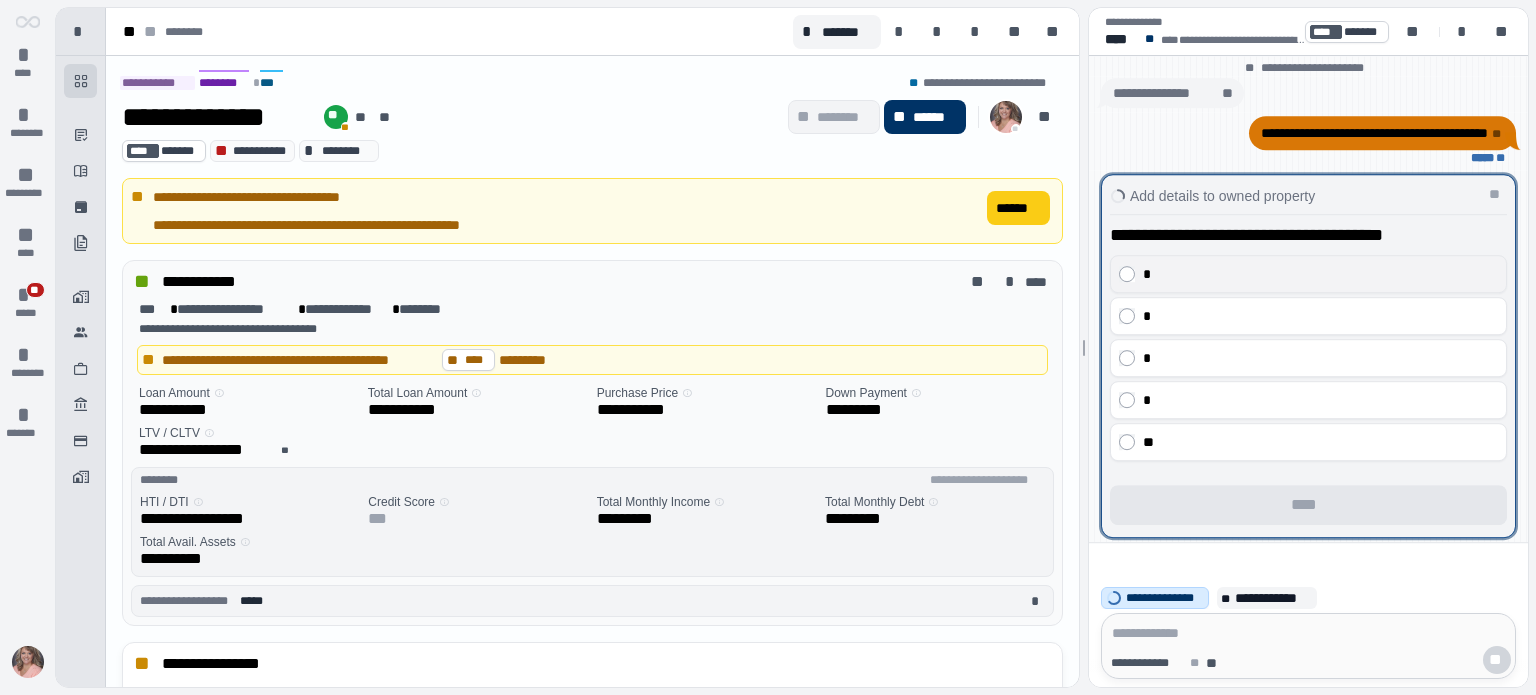 click on "*" at bounding box center [1315, 274] 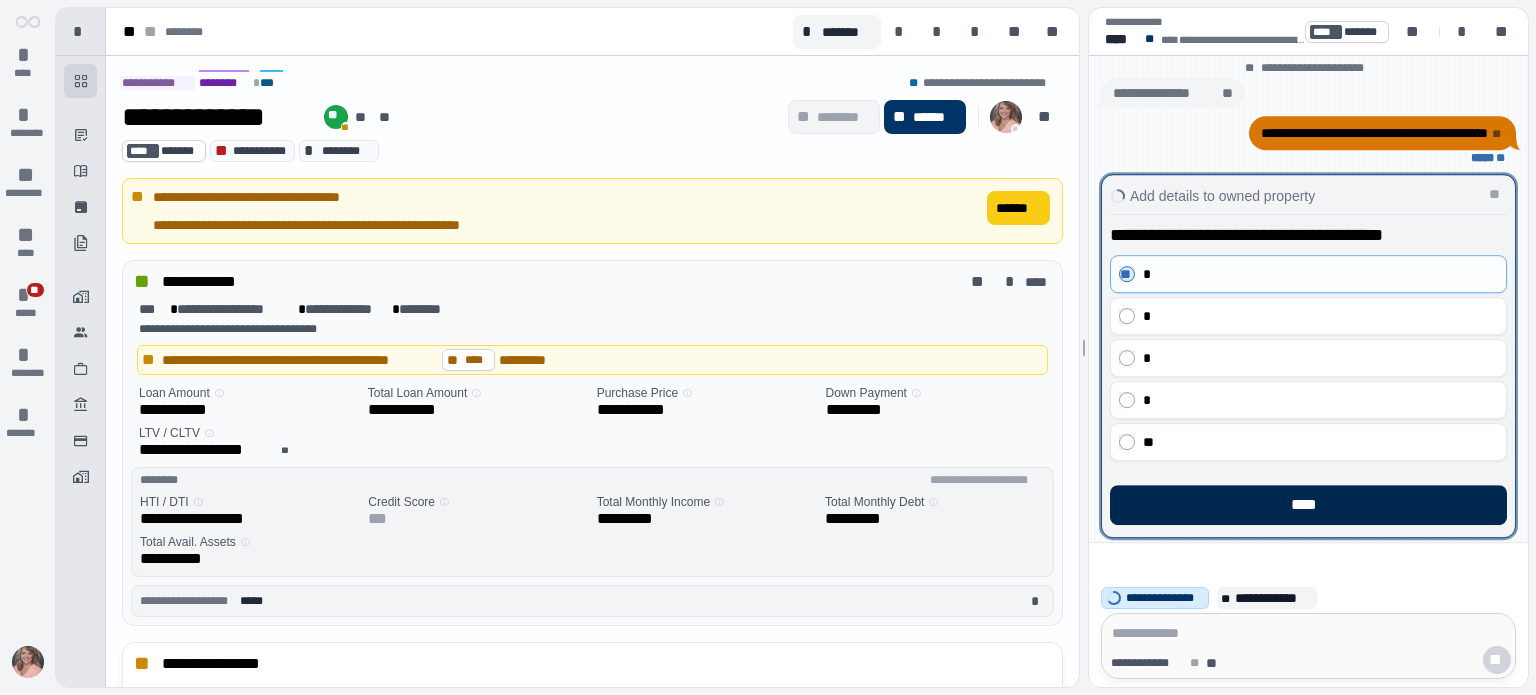 click on "****" at bounding box center (1308, 505) 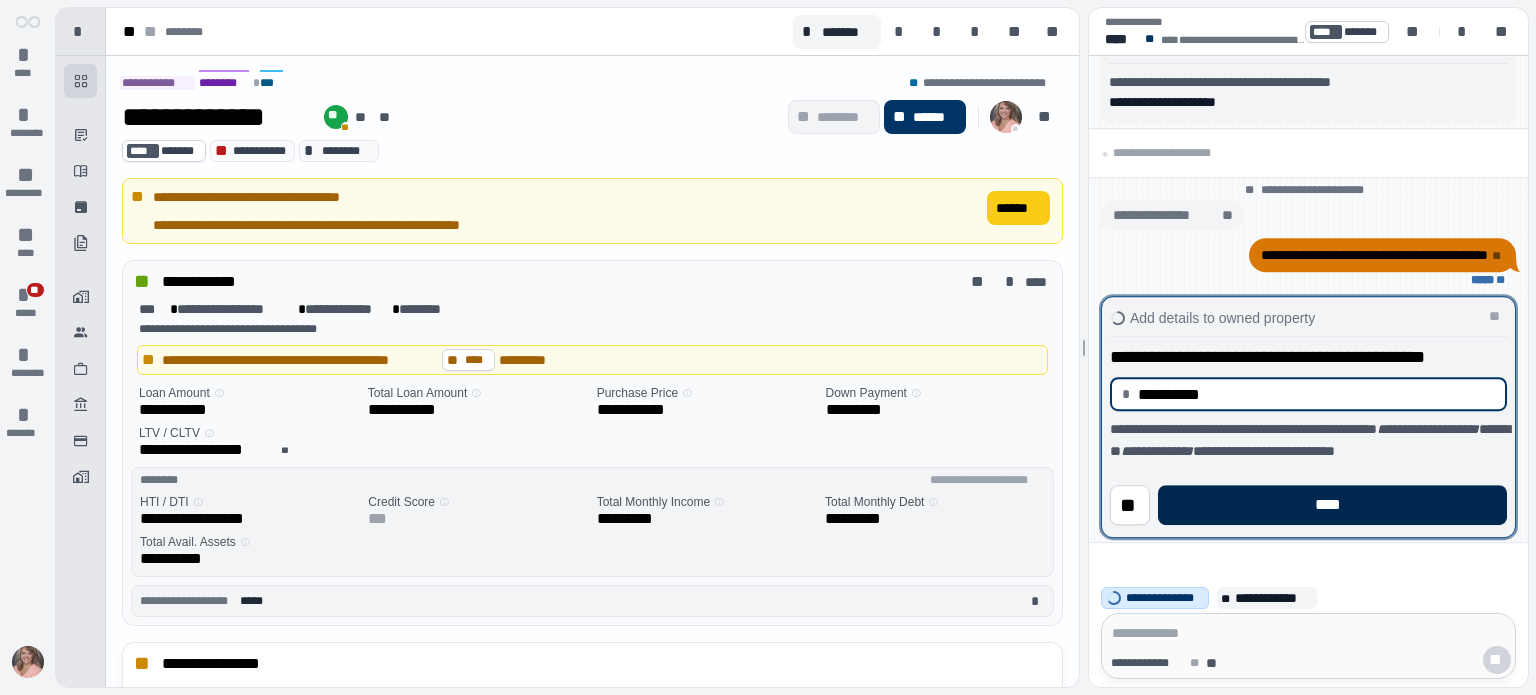 click on "****" at bounding box center (1332, 505) 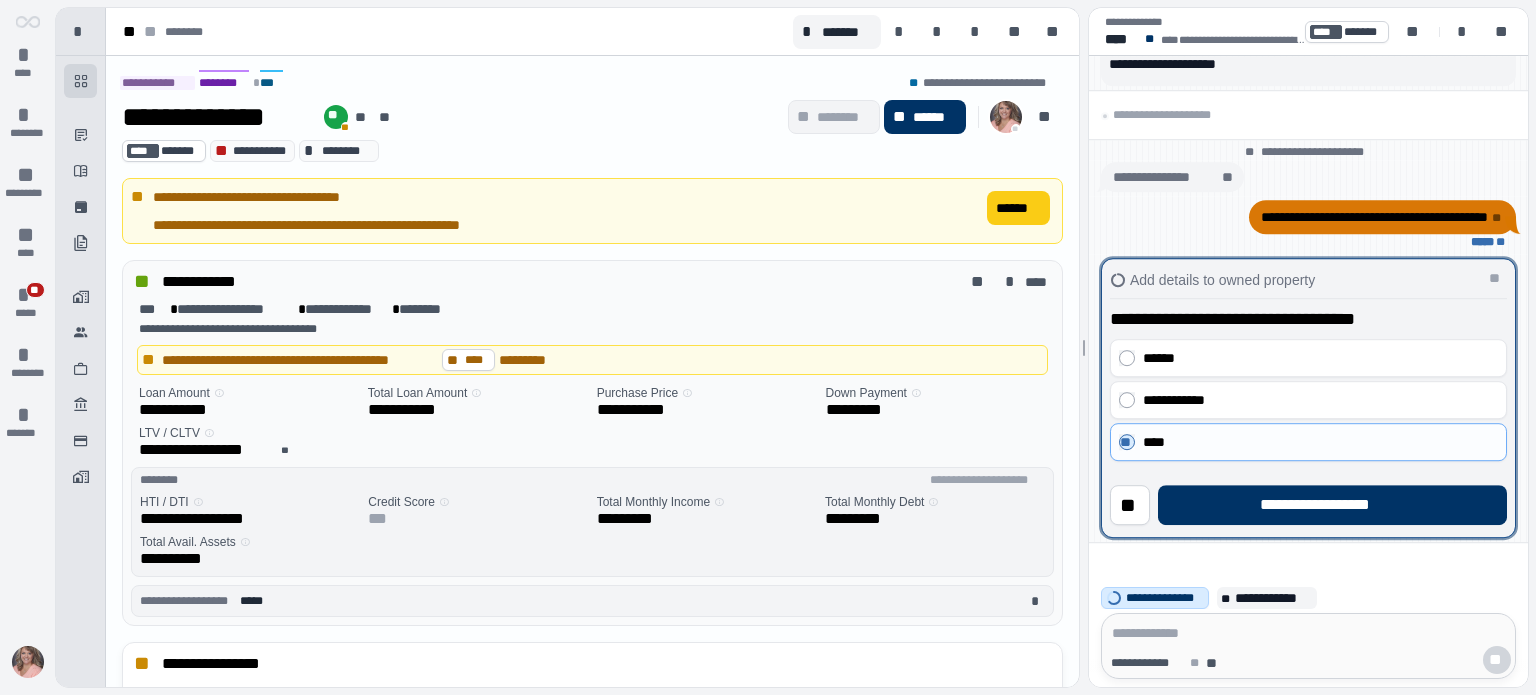 click on "**********" at bounding box center (1332, 505) 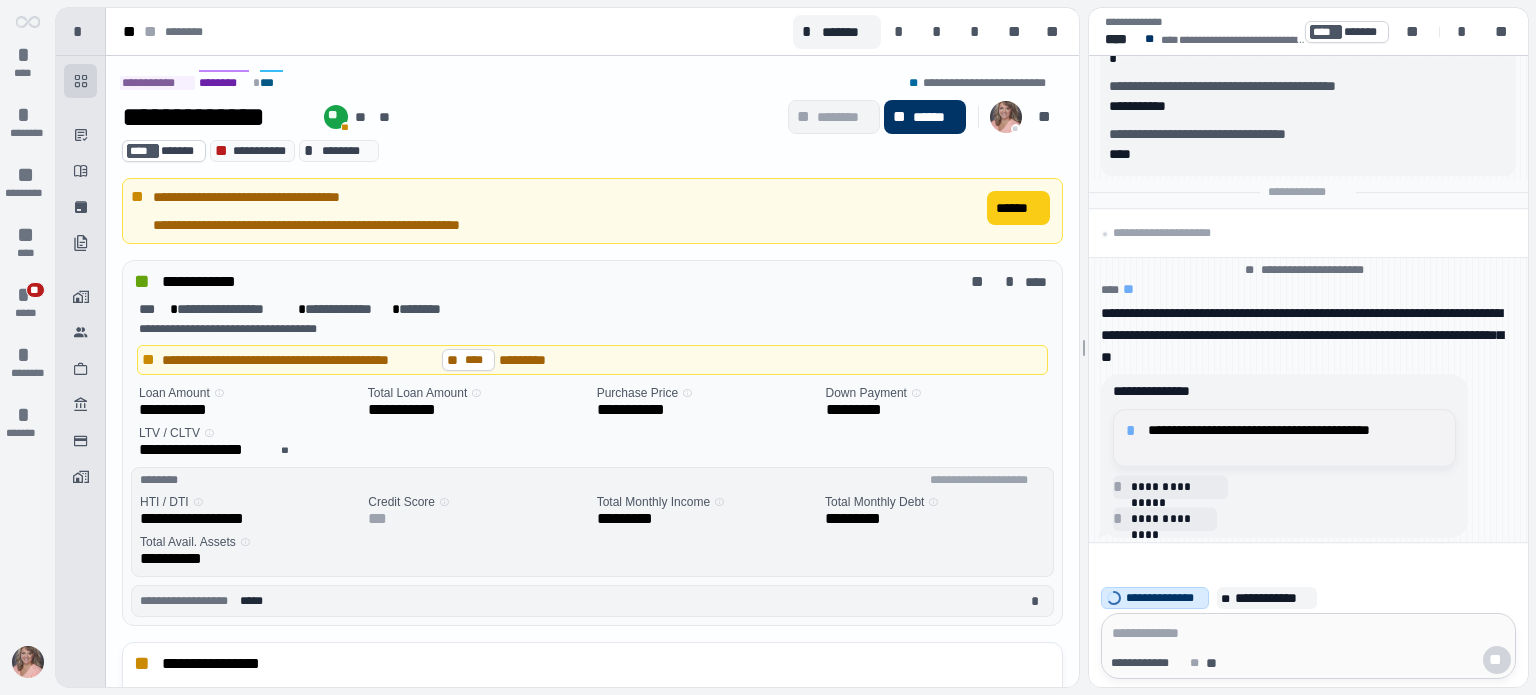 click on "**********" at bounding box center (1295, 438) 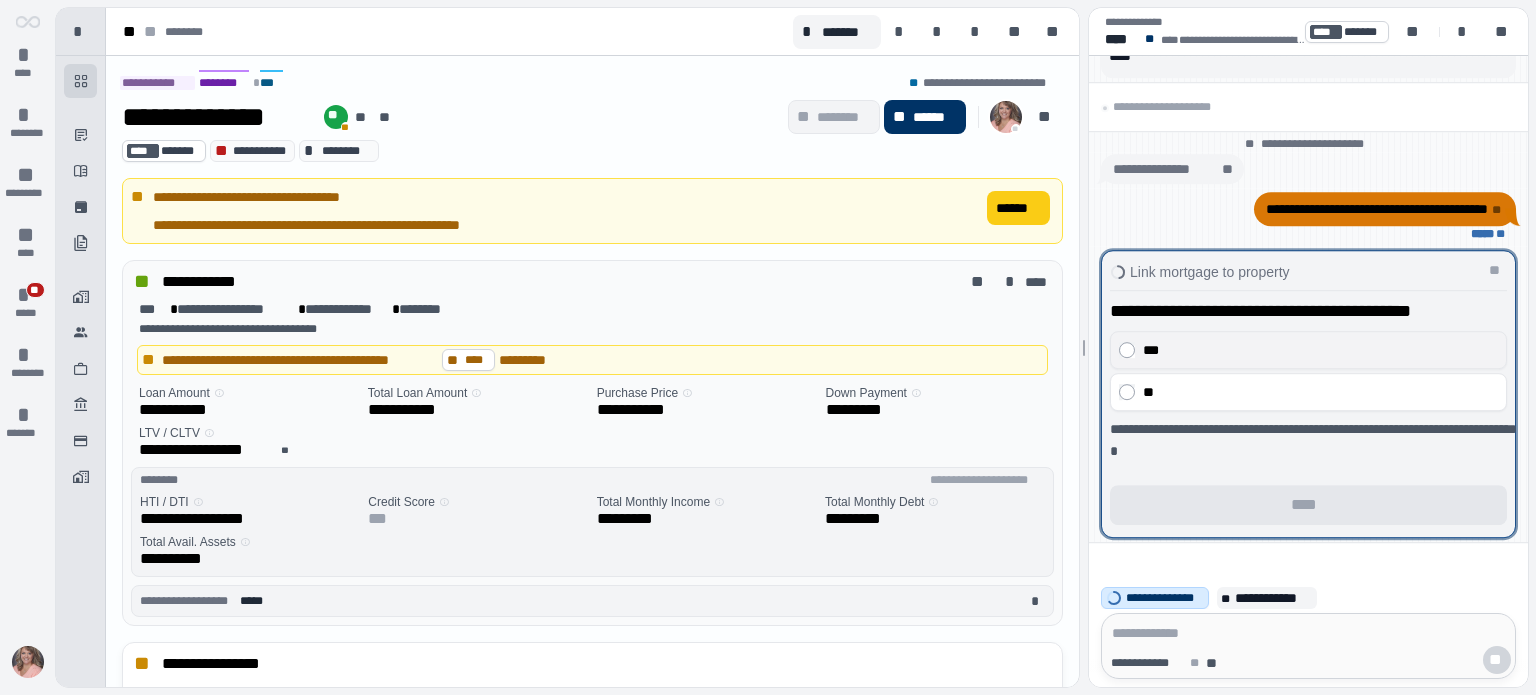 click on "***" at bounding box center [1315, 350] 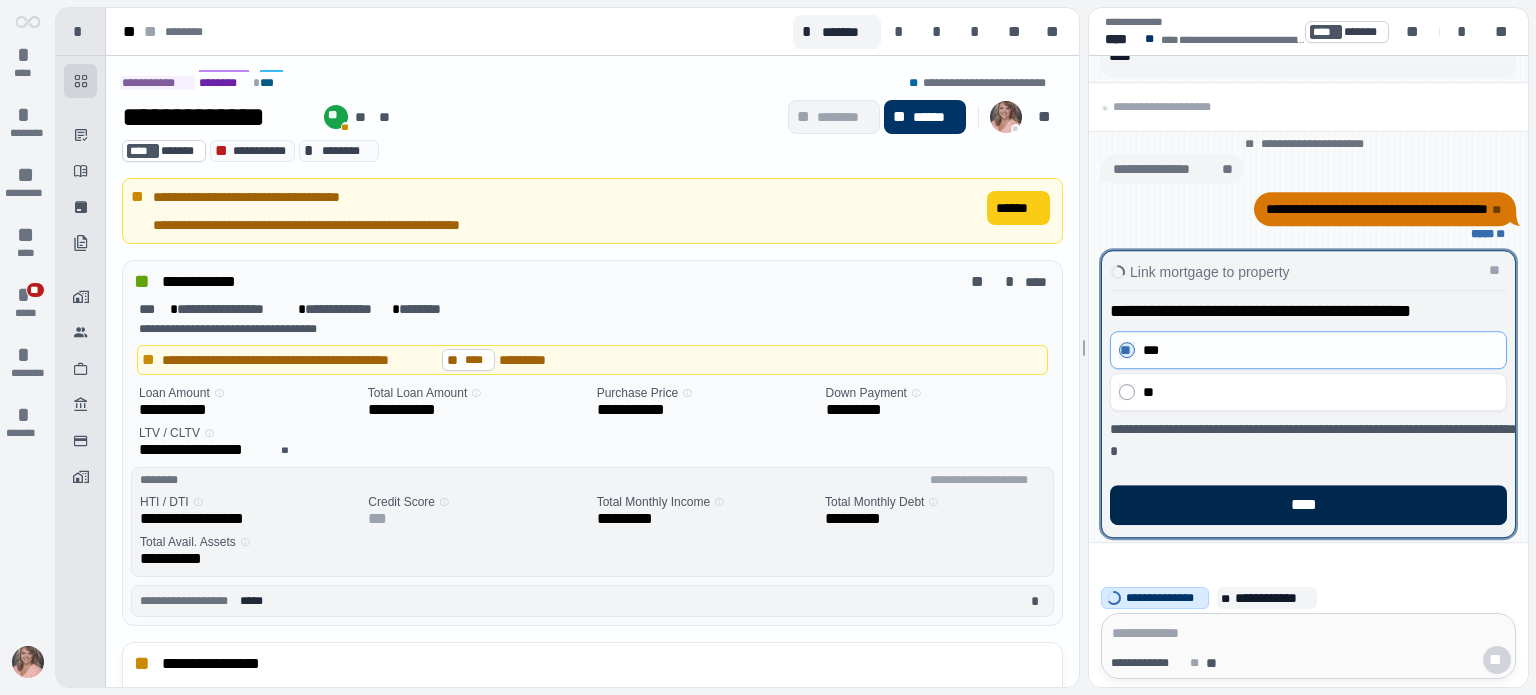 click on "****" at bounding box center [1308, 505] 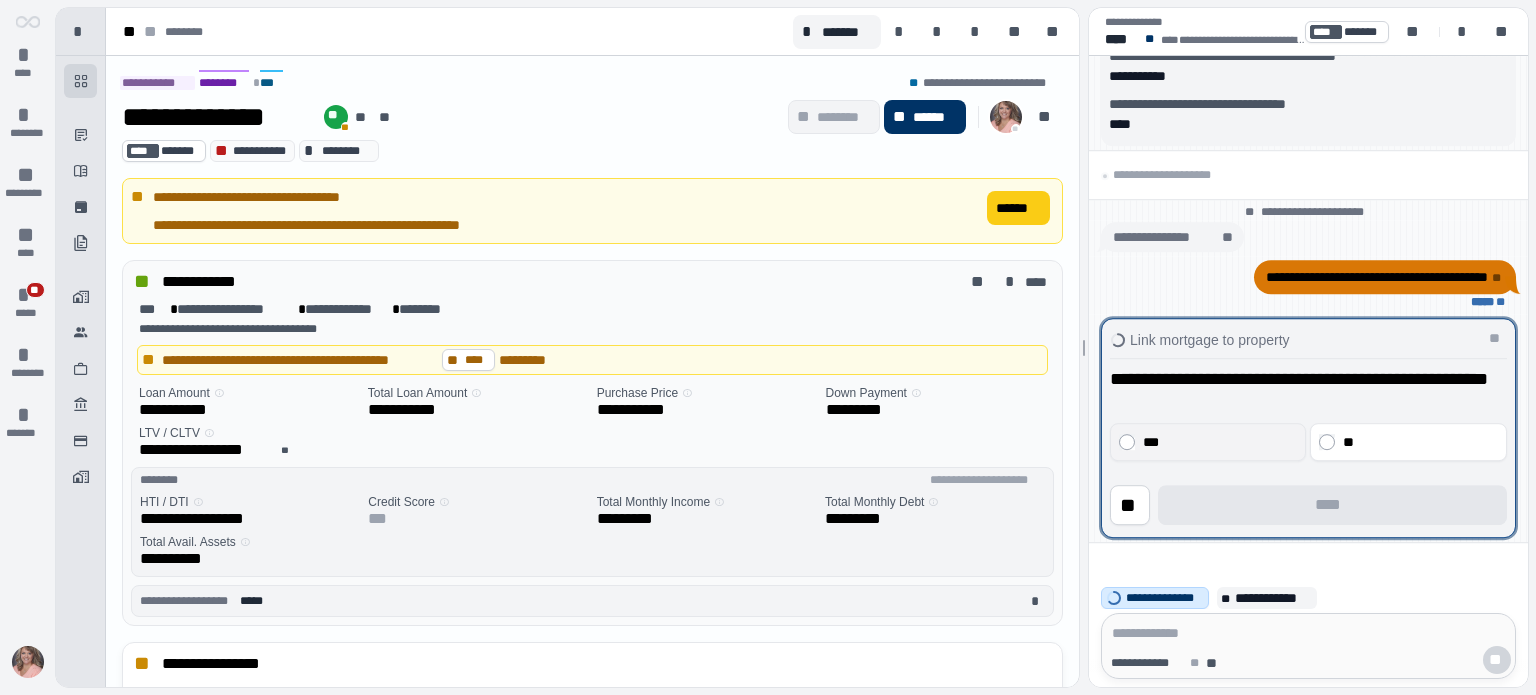 click on "***" at bounding box center [1218, 442] 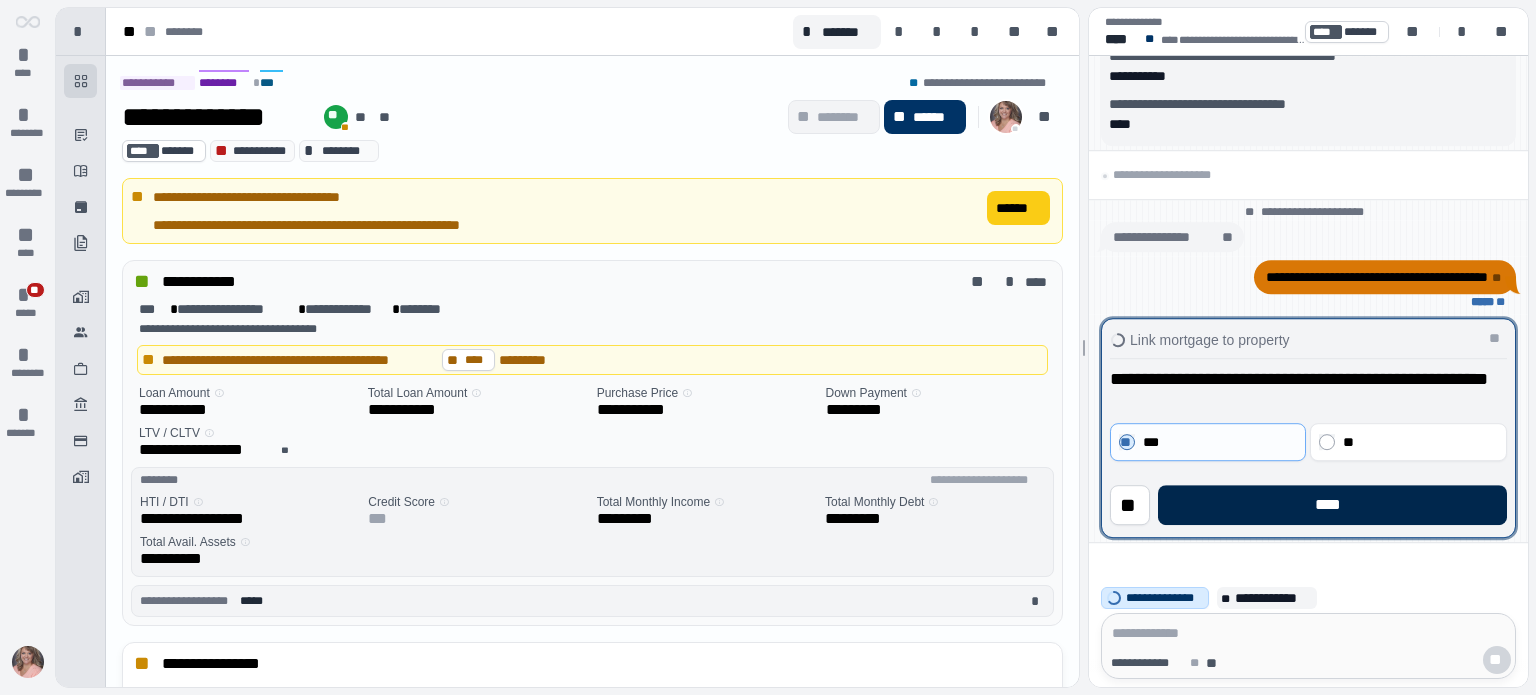 click on "****" at bounding box center [1332, 505] 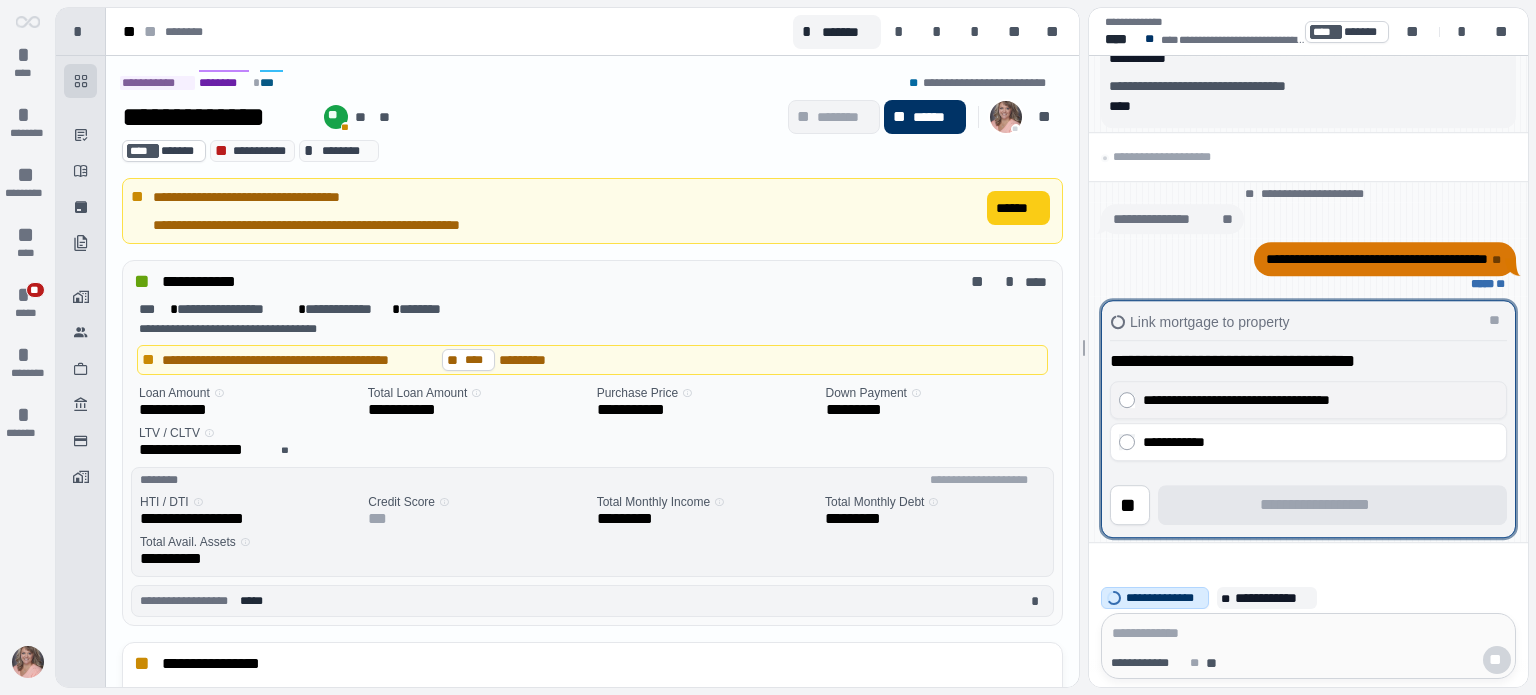 click on "**********" at bounding box center [1315, 400] 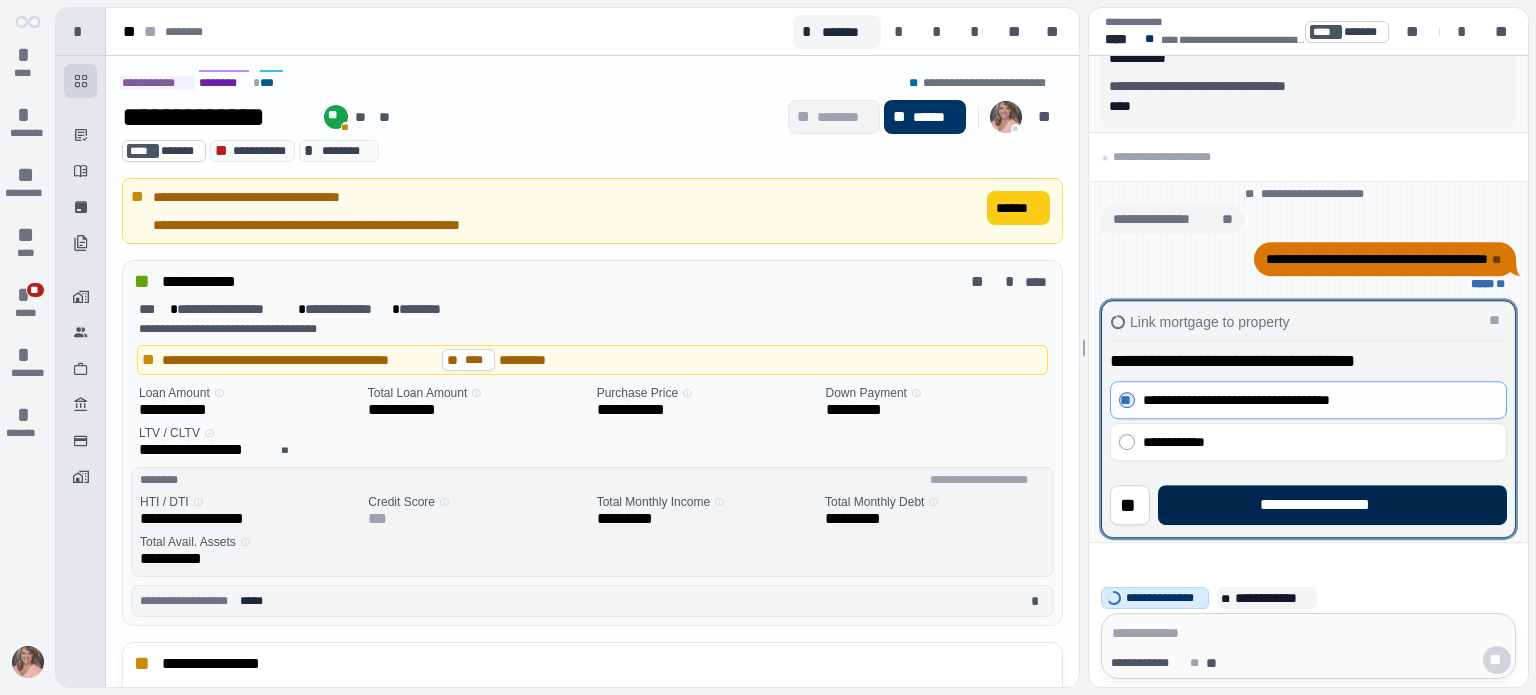click on "**********" at bounding box center [1332, 505] 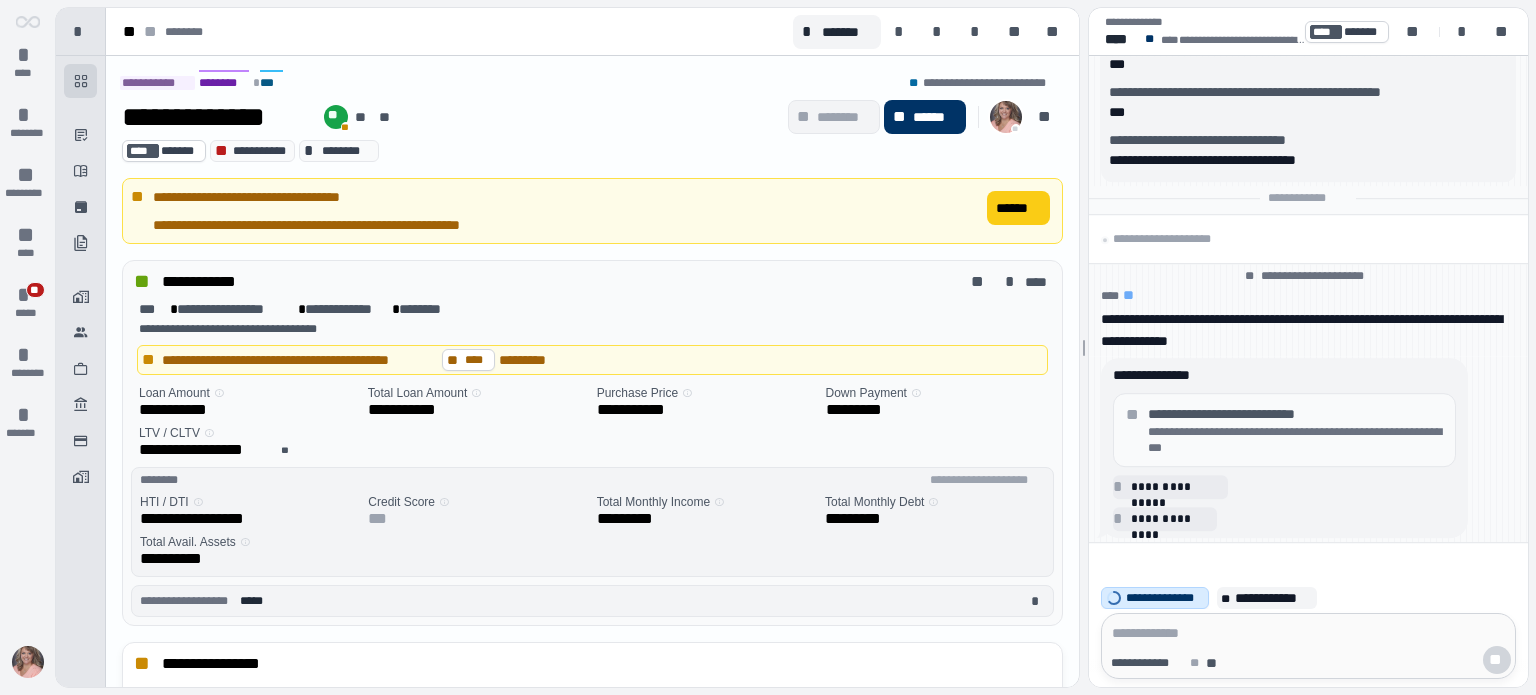 click on "**********" at bounding box center [1295, 414] 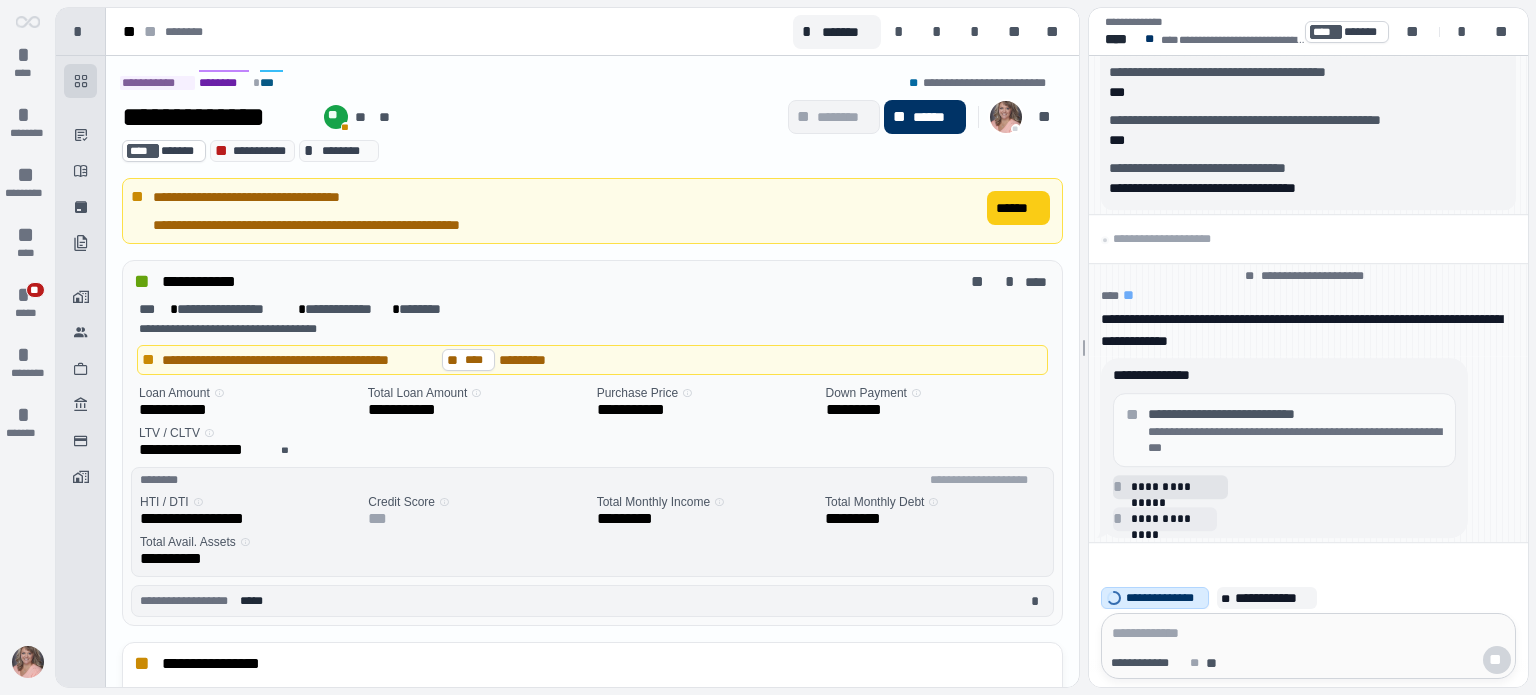 click on "**********" at bounding box center (1176, 487) 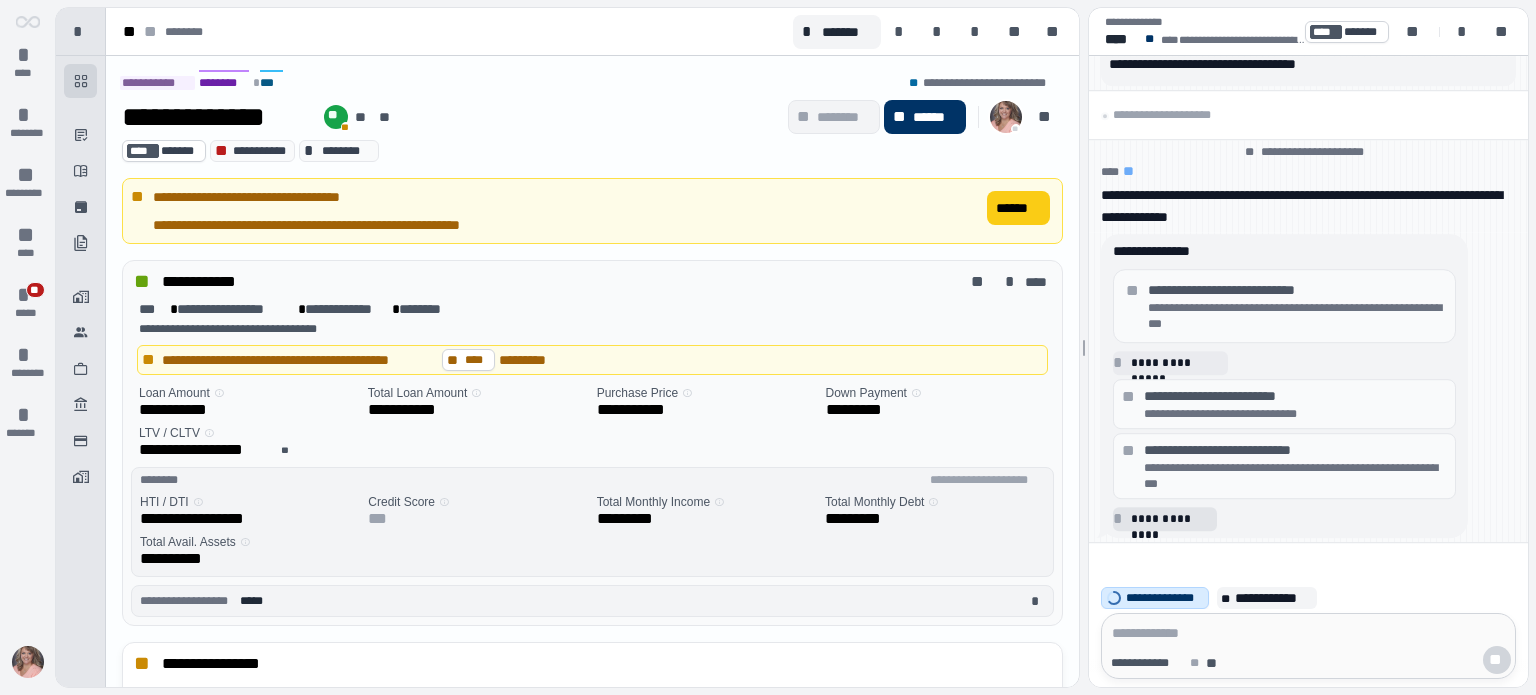 click on "*" at bounding box center (1121, 519) 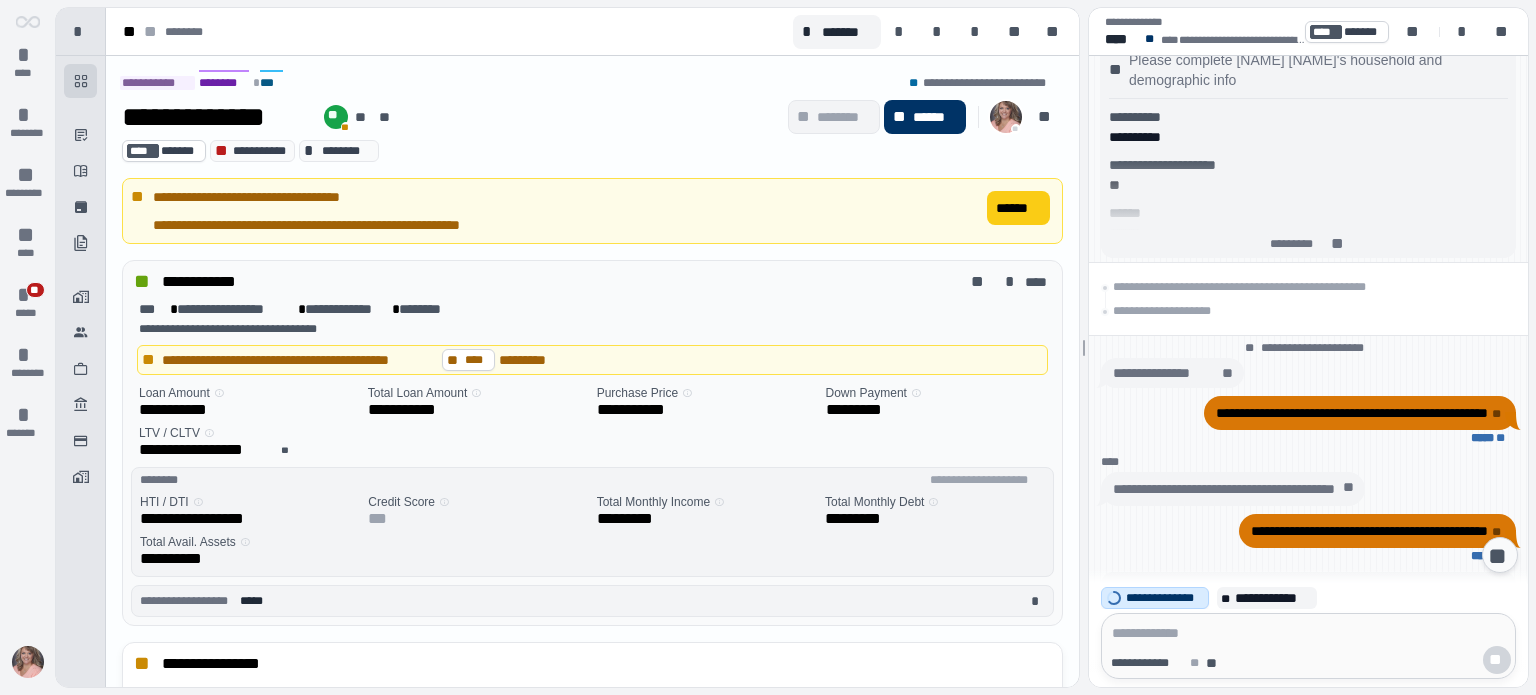 scroll, scrollTop: 1960, scrollLeft: 0, axis: vertical 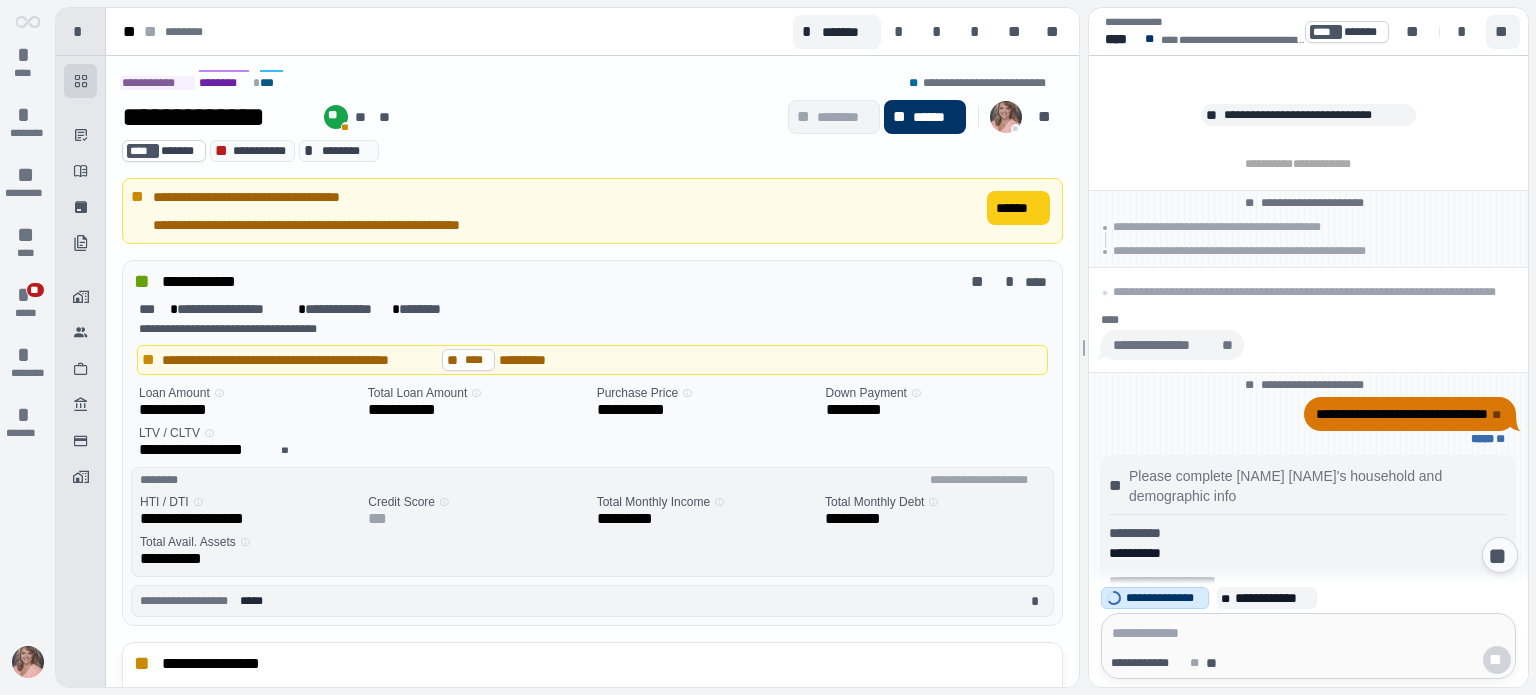 click on "**" at bounding box center [1503, 32] 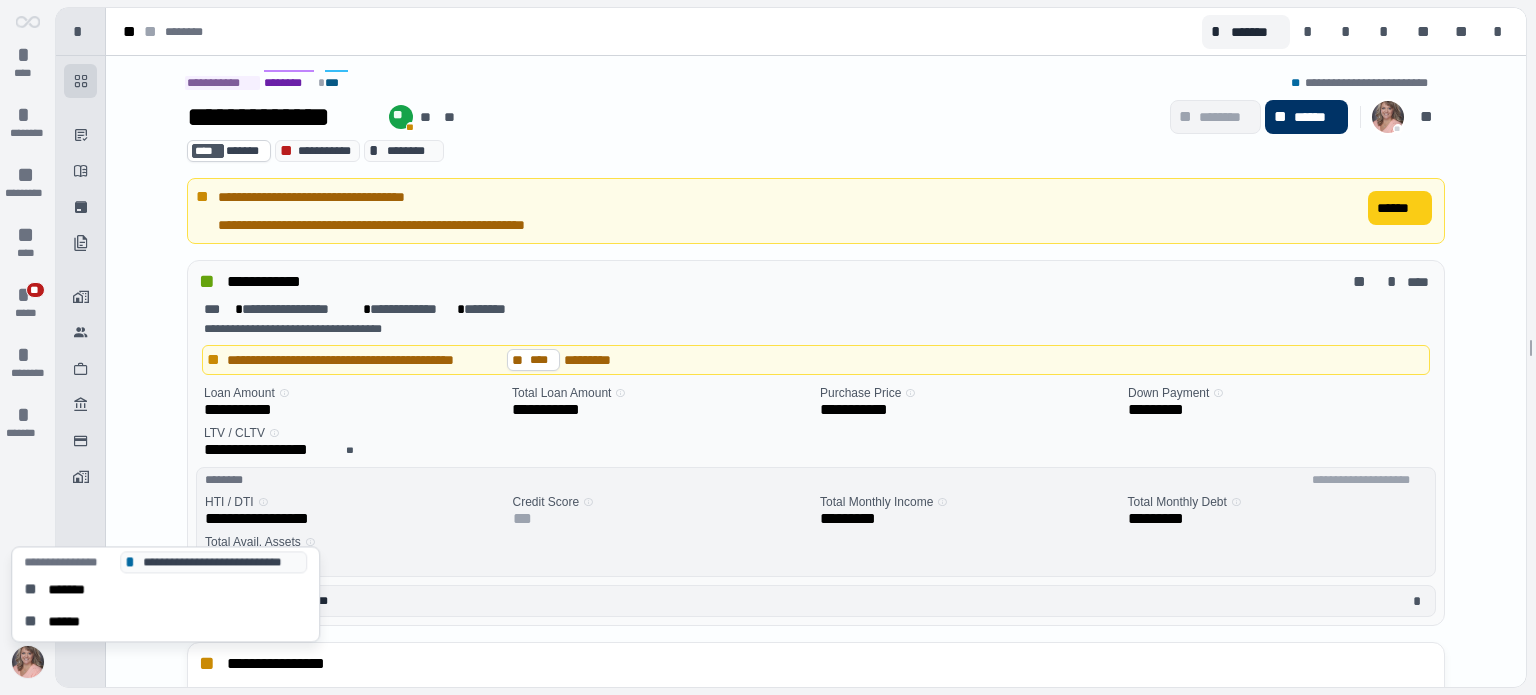click at bounding box center [28, 662] 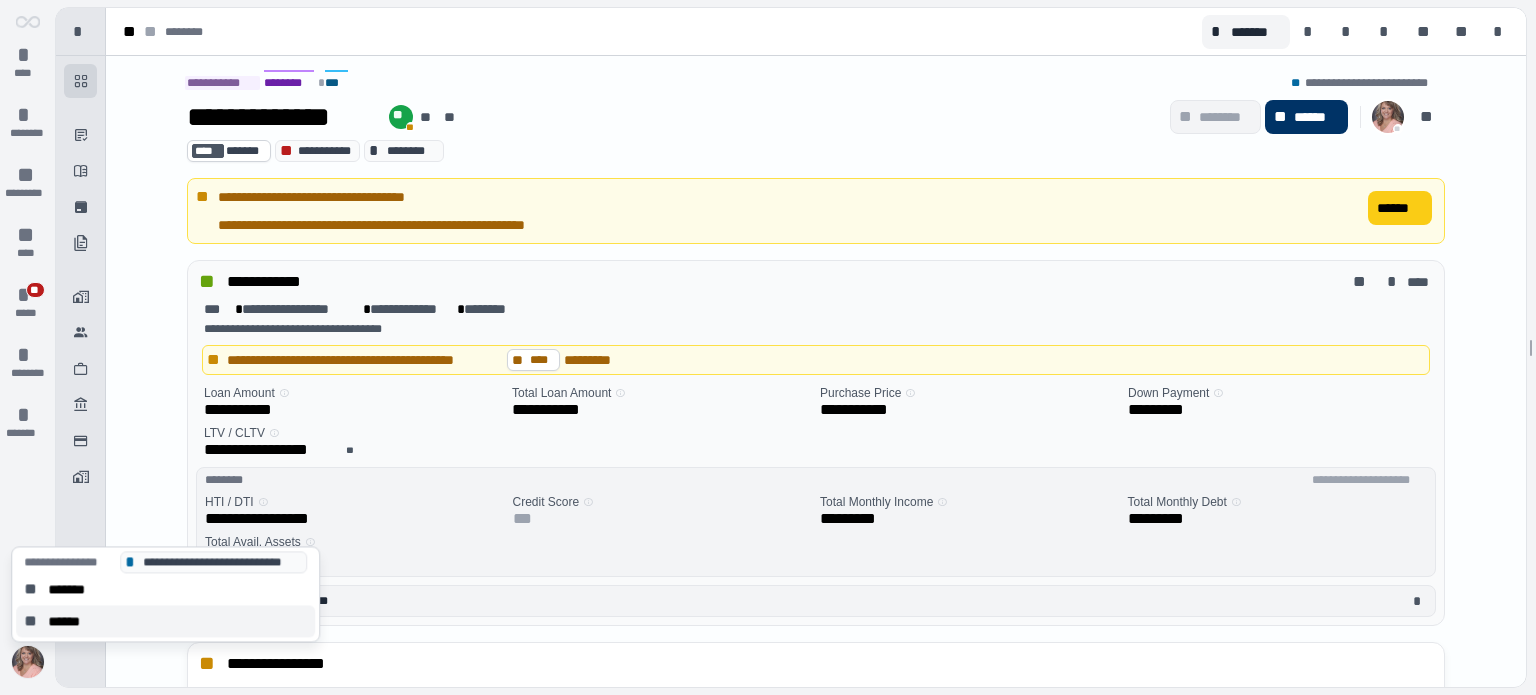 click on "** ******" at bounding box center [165, 621] 